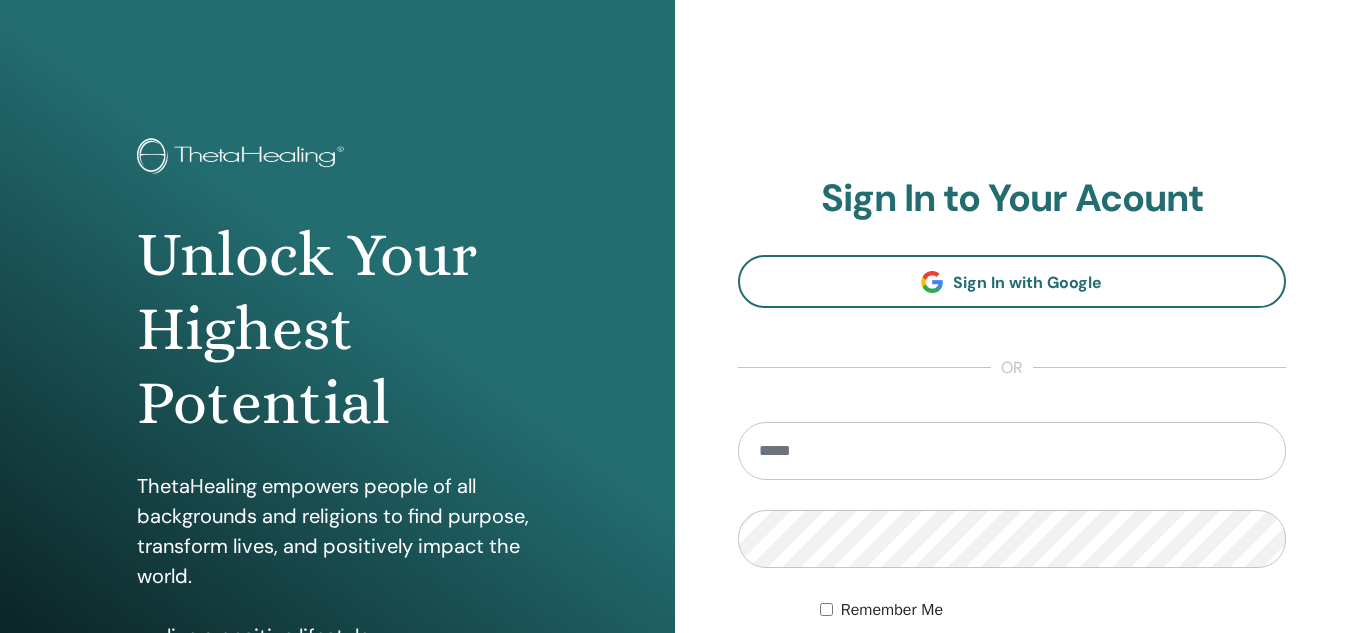 scroll, scrollTop: 0, scrollLeft: 0, axis: both 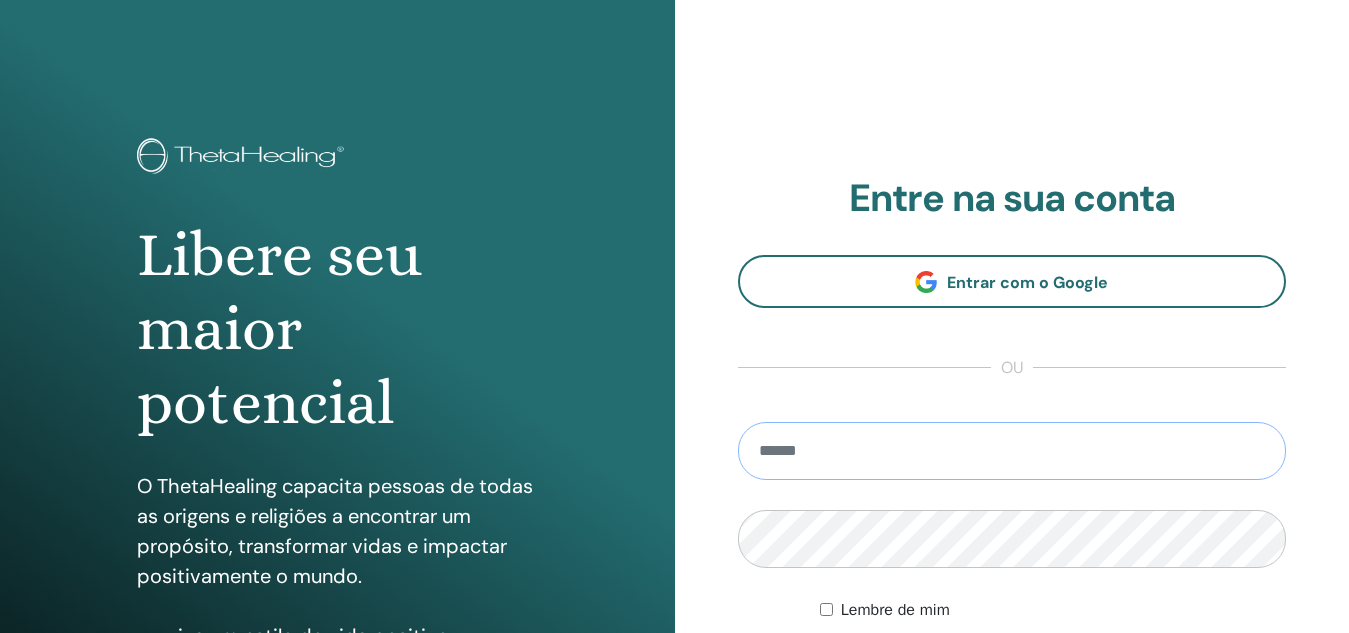 click at bounding box center (1012, 451) 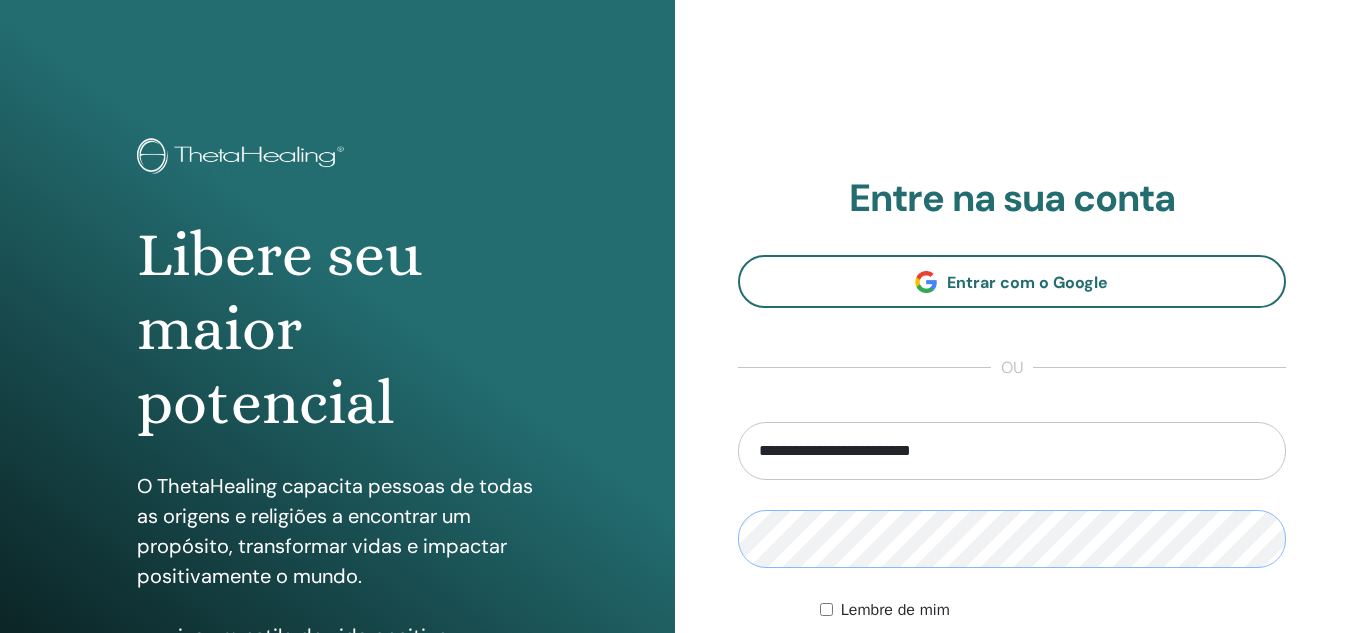 scroll, scrollTop: 100, scrollLeft: 0, axis: vertical 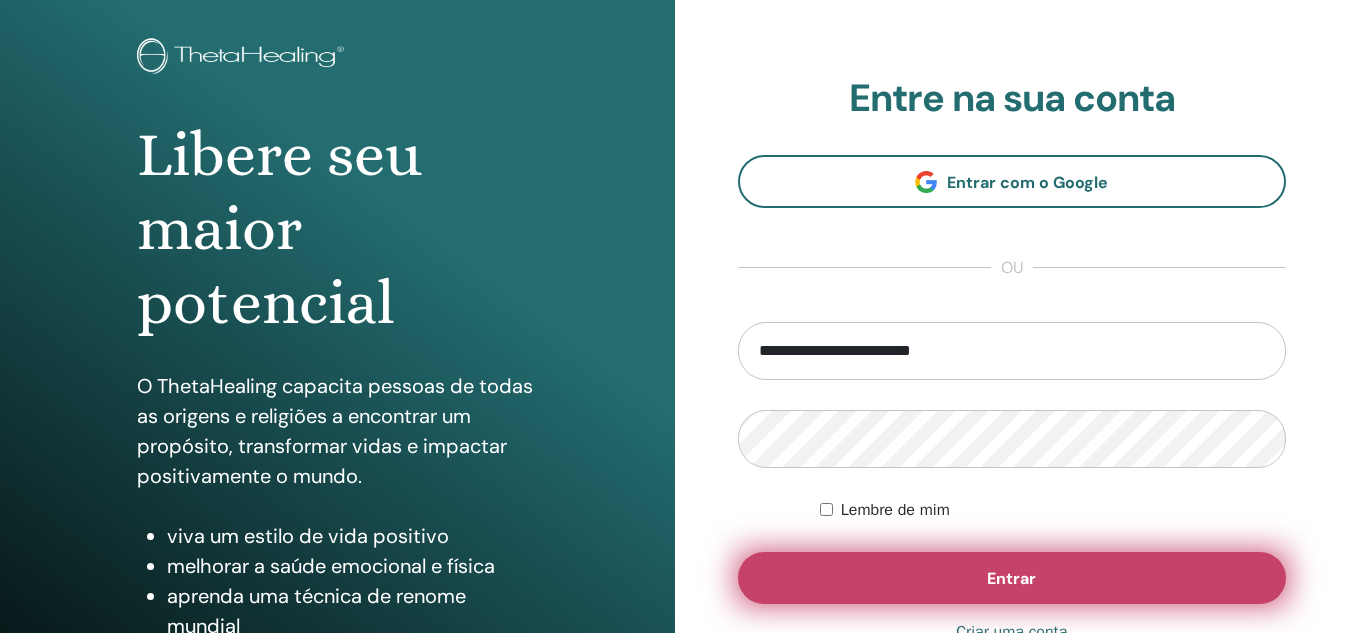 click on "Entrar" at bounding box center (1012, 578) 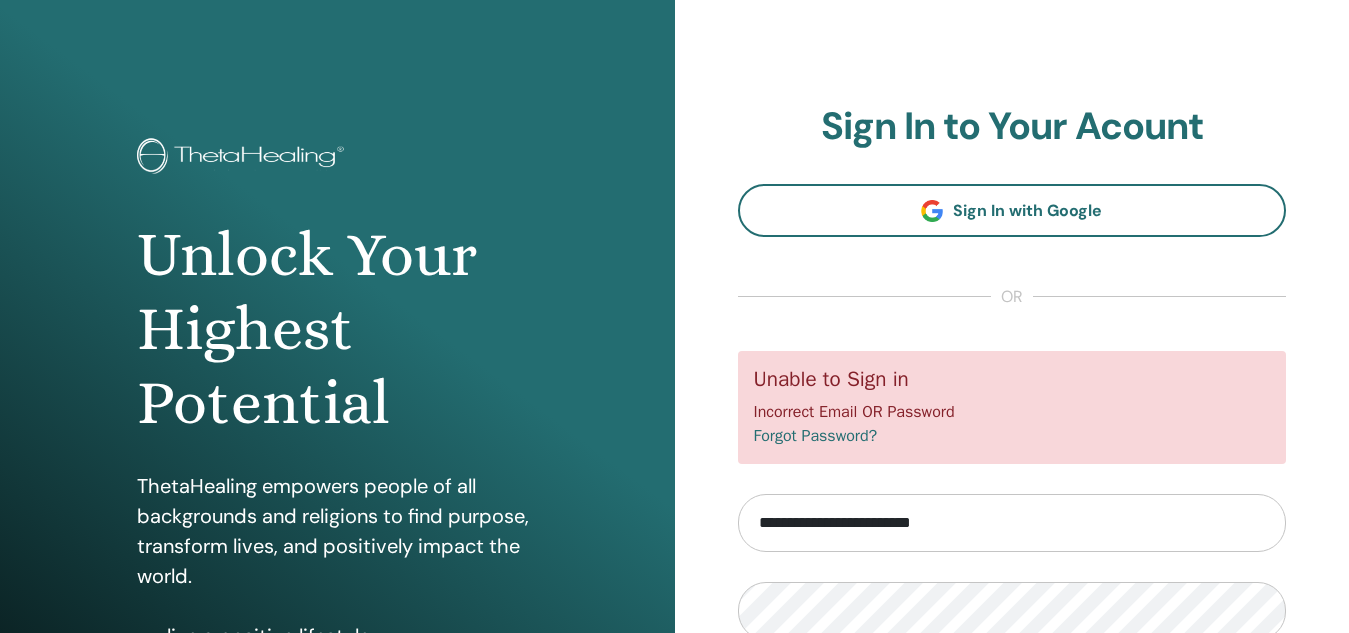 scroll, scrollTop: 0, scrollLeft: 0, axis: both 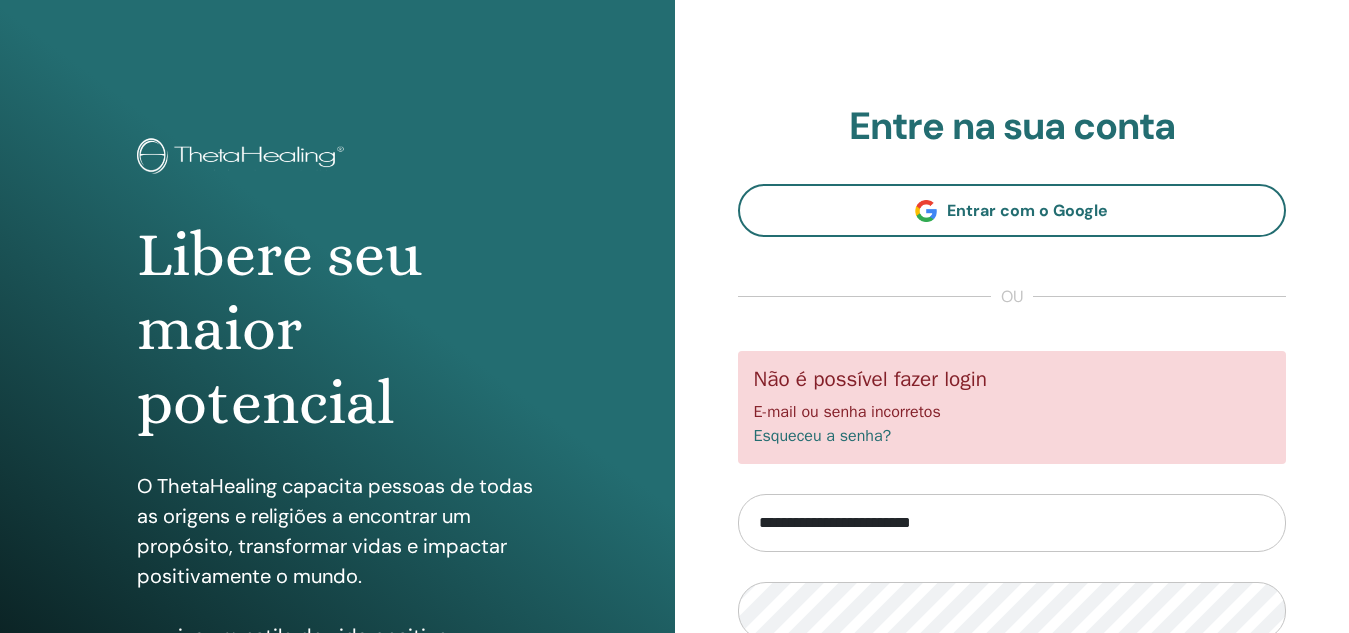 click on "Entre na sua conta
Entrar com o Google
ou
Não é possível fazer login
E-mail ou senha incorretos
Esqueceu a senha?
[EMAIL]
Lembre de mim
Entrar
Criar nova conta
Cadastre-se com o Google
ou
[PASSWORD]" at bounding box center [1012, 480] 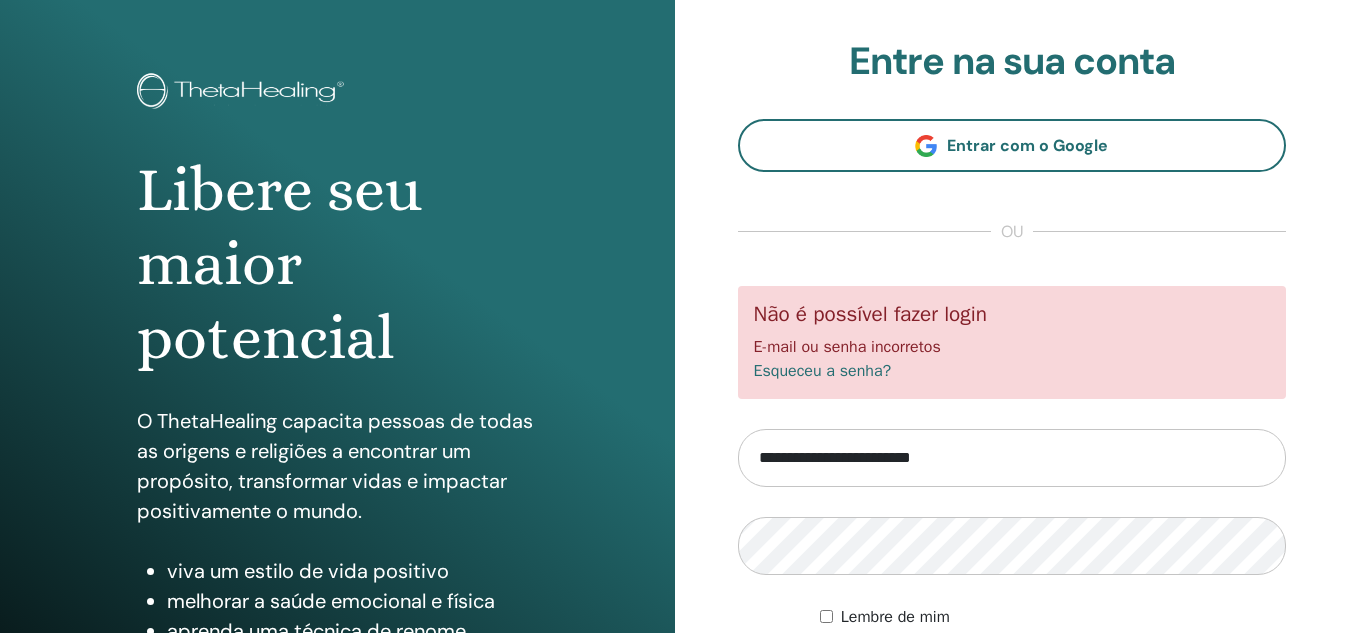 scroll, scrollTop: 100, scrollLeft: 0, axis: vertical 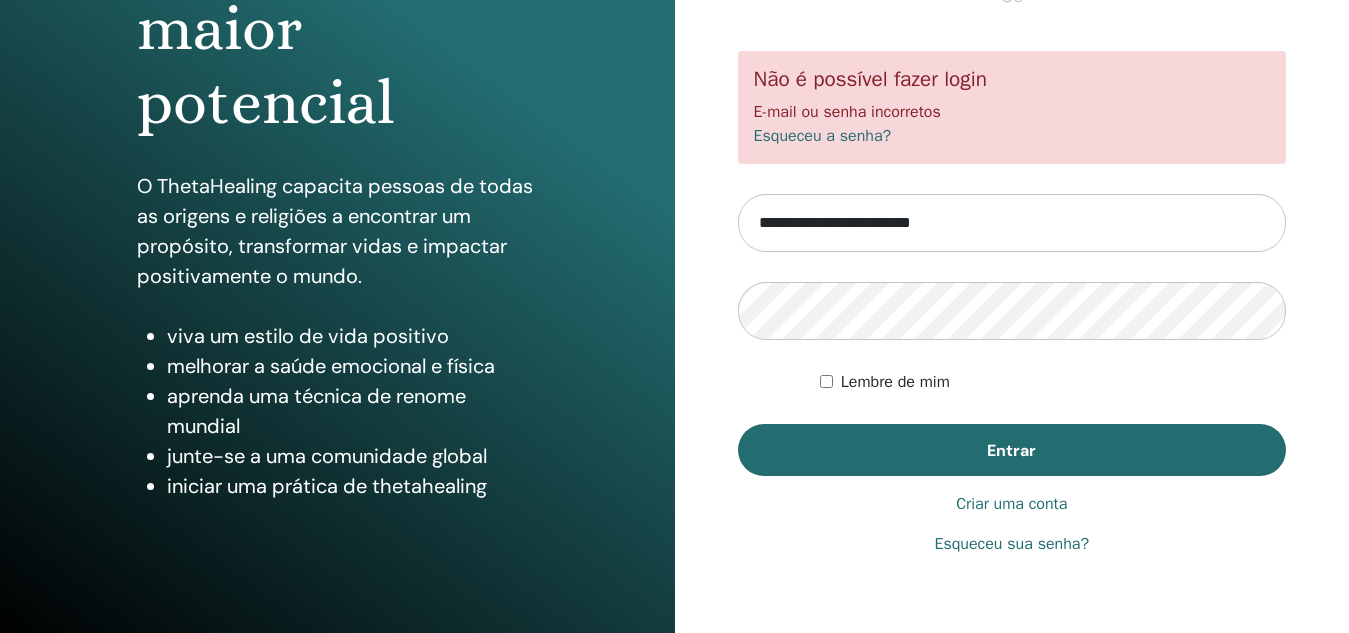click on "Criar uma conta" at bounding box center (1011, 504) 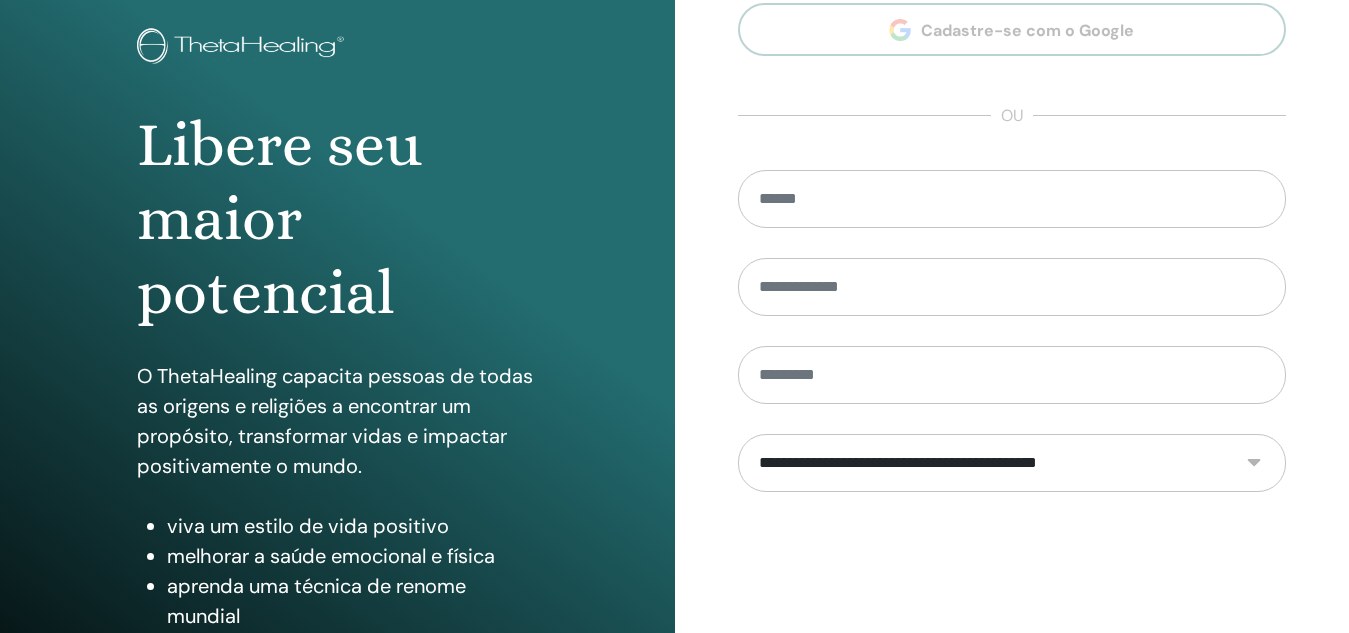 scroll, scrollTop: 0, scrollLeft: 0, axis: both 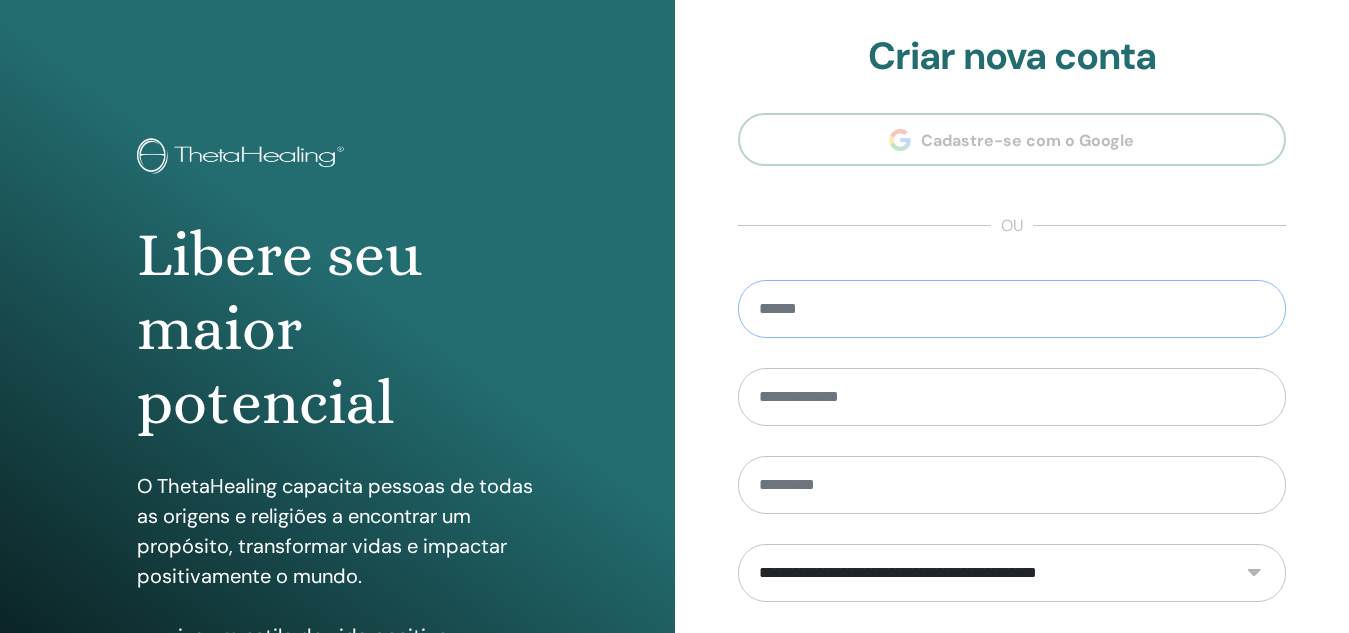 click at bounding box center [1012, 309] 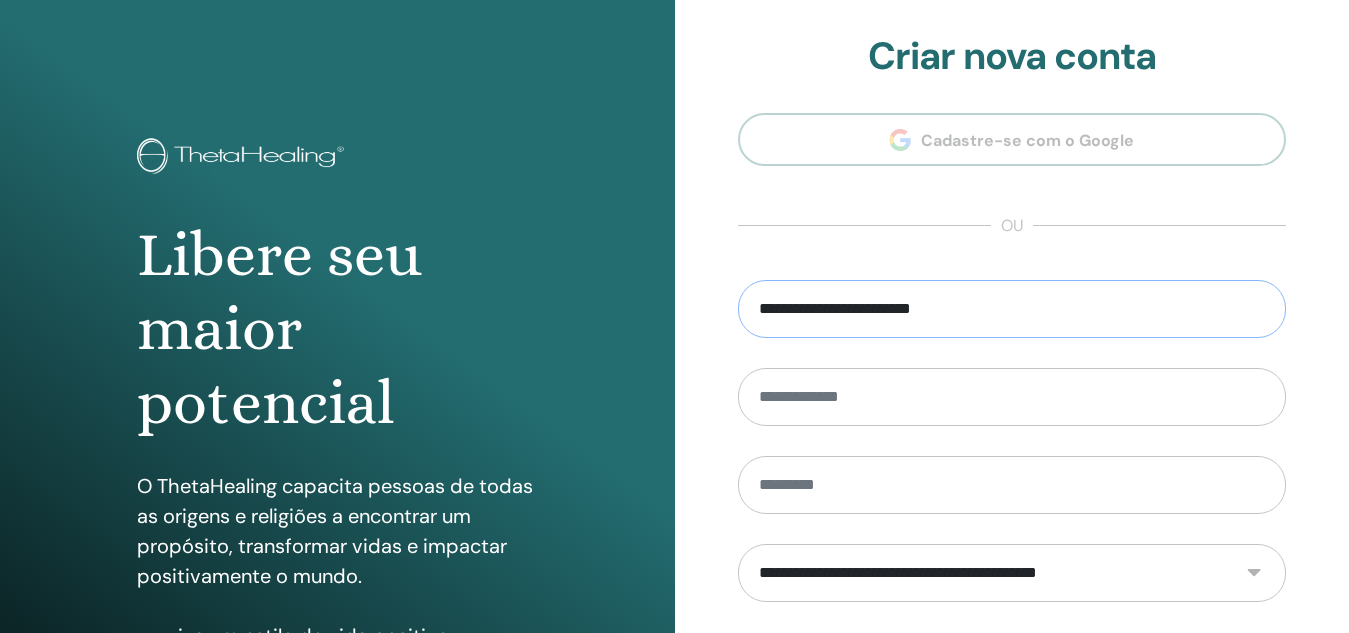 click on "**********" at bounding box center [1012, 309] 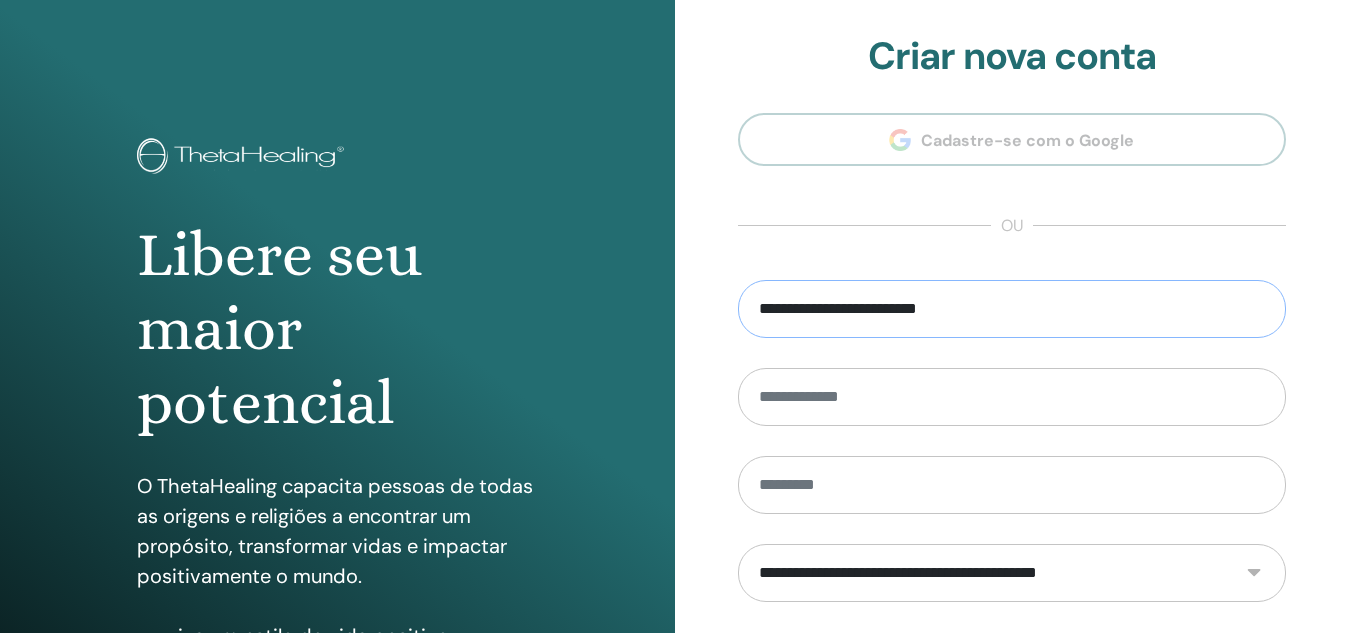 type on "**********" 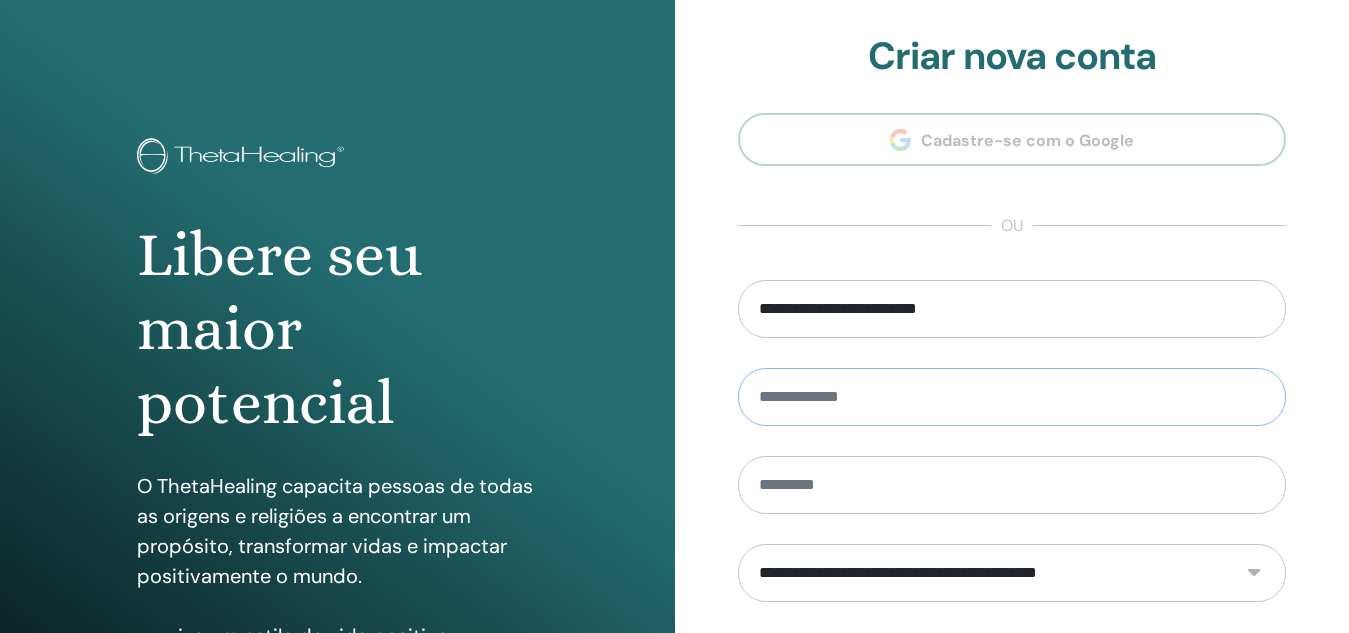 click at bounding box center [1012, 397] 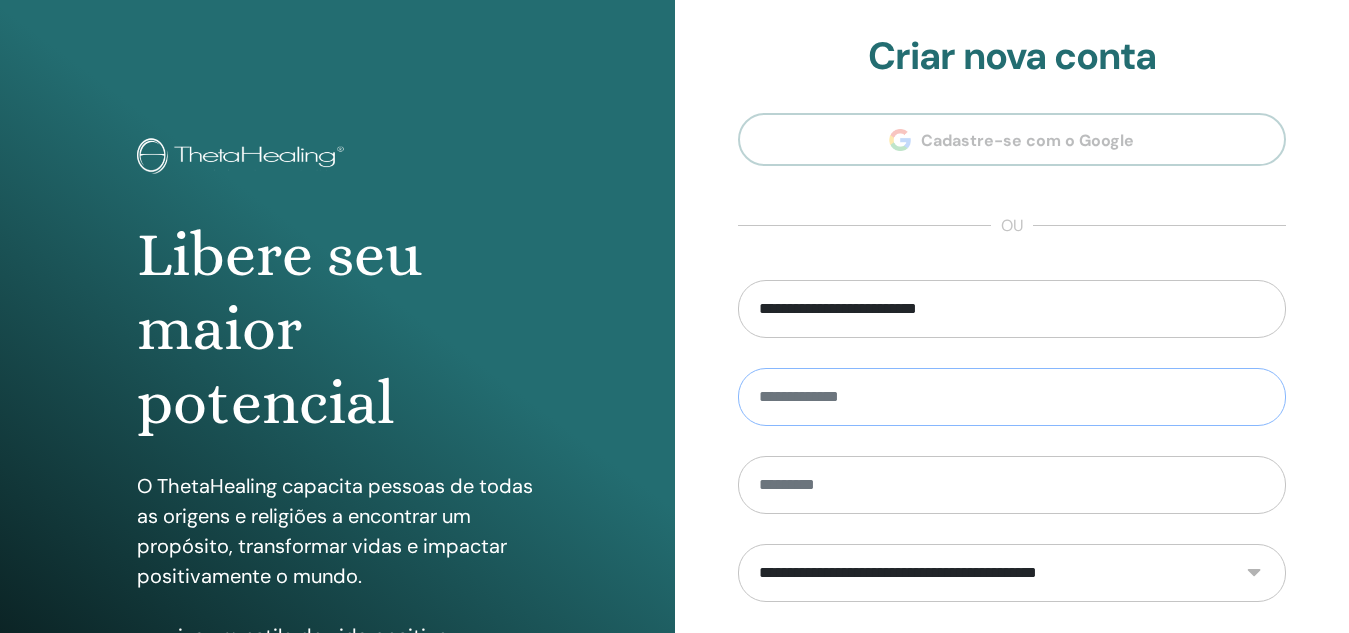 type on "*******" 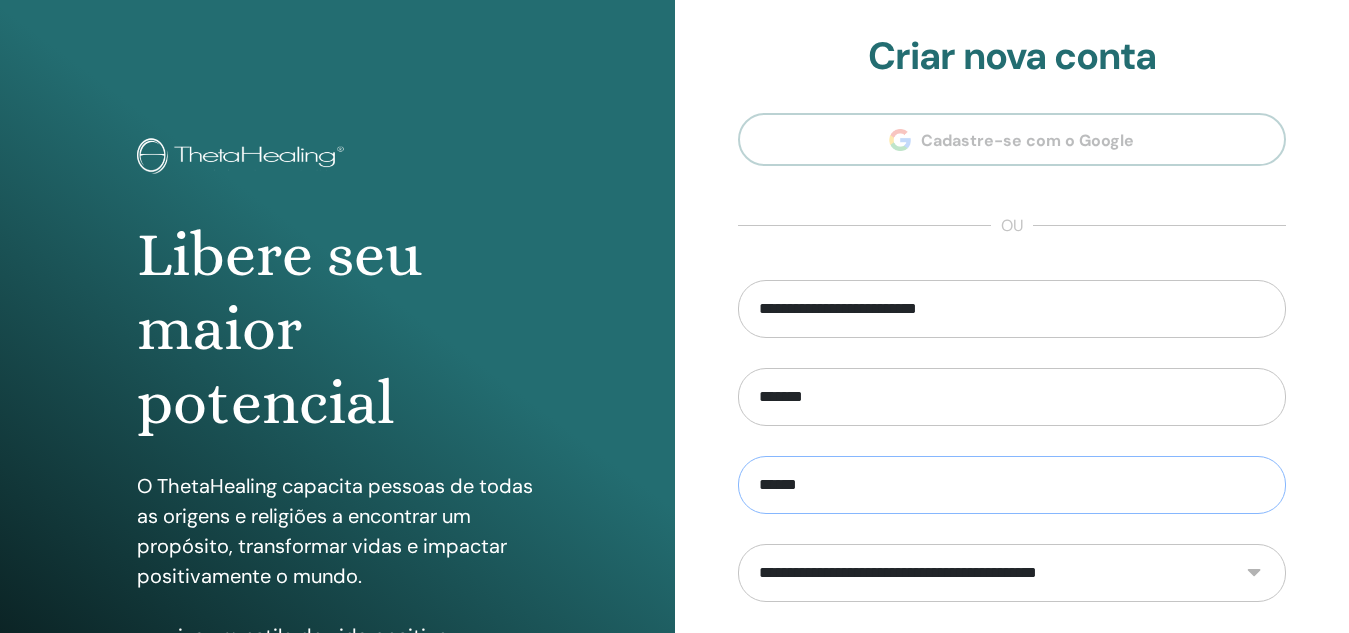 click on "******" at bounding box center [1012, 485] 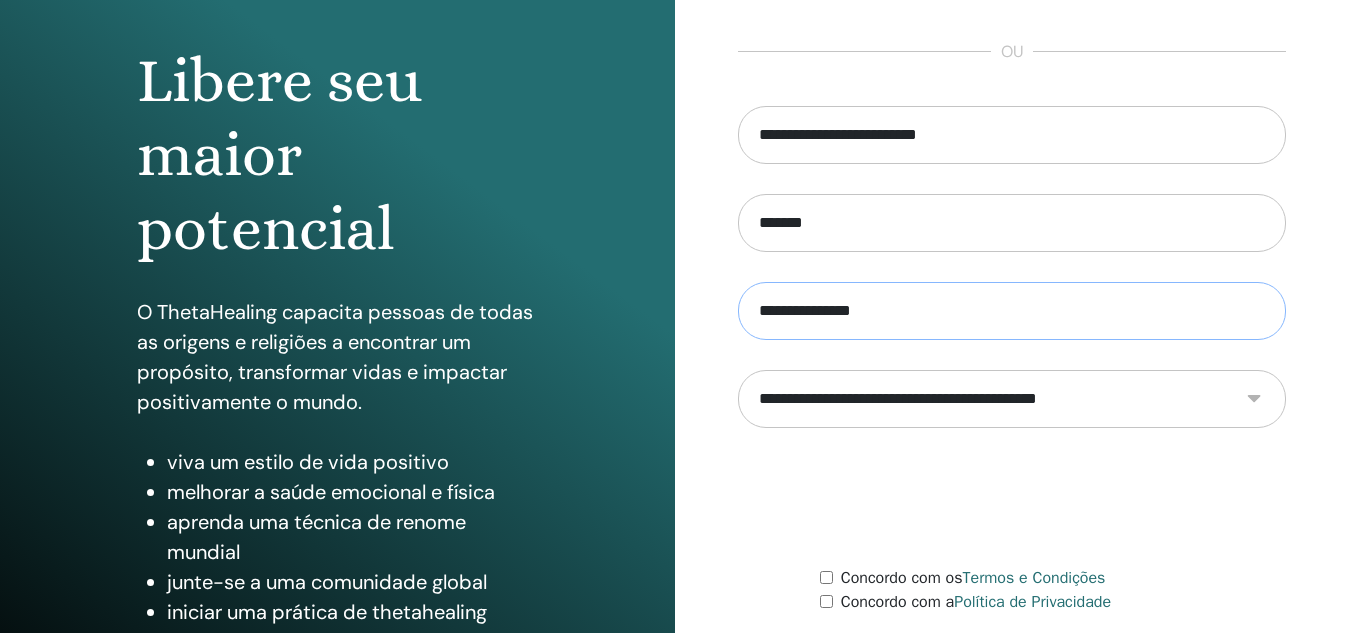 scroll, scrollTop: 200, scrollLeft: 0, axis: vertical 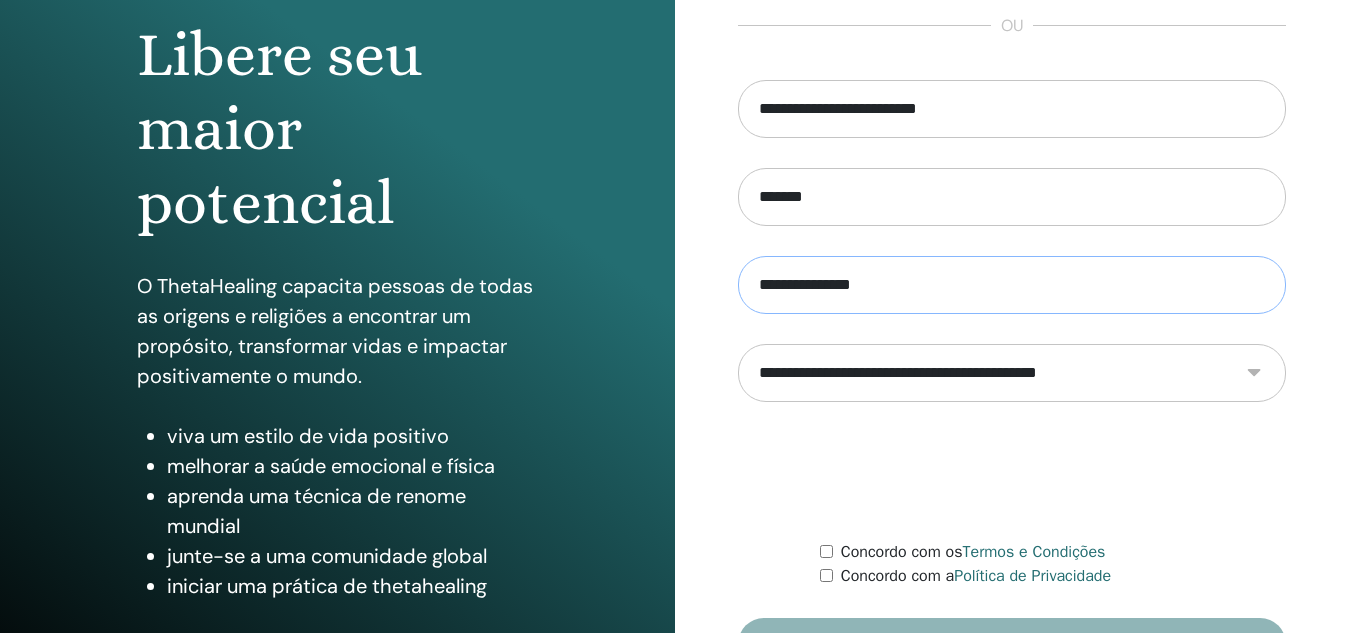 type on "**********" 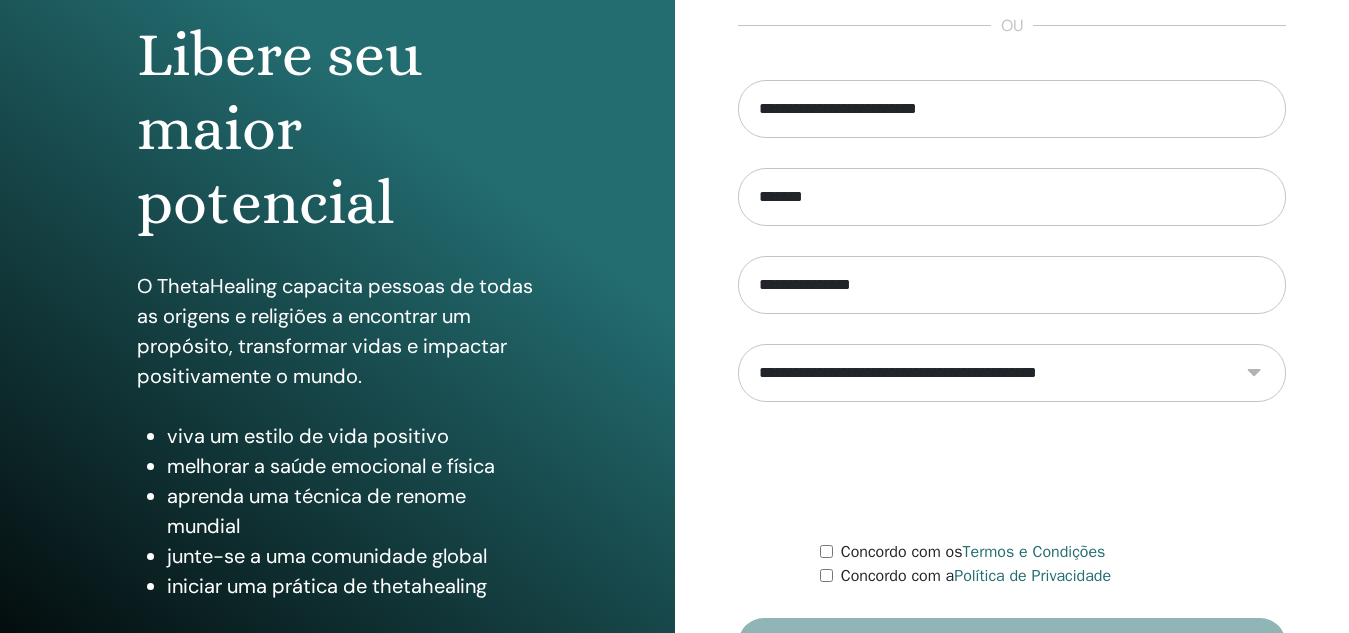 click on "**********" at bounding box center [1012, 373] 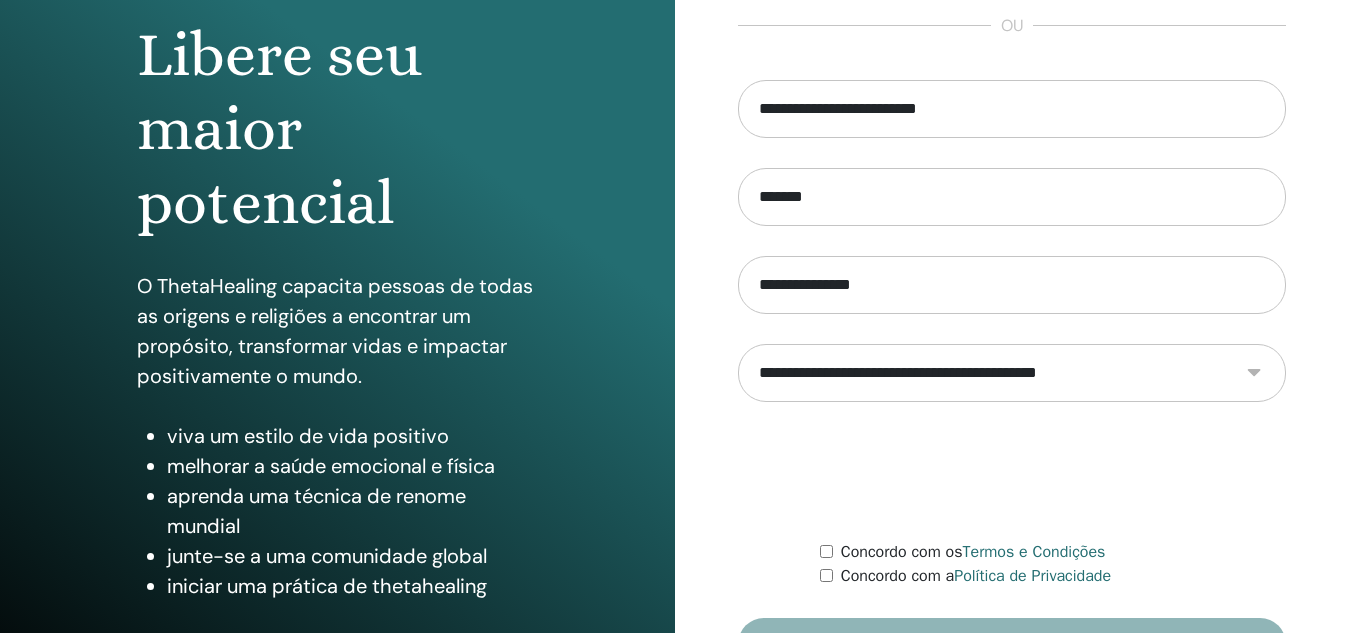select on "***" 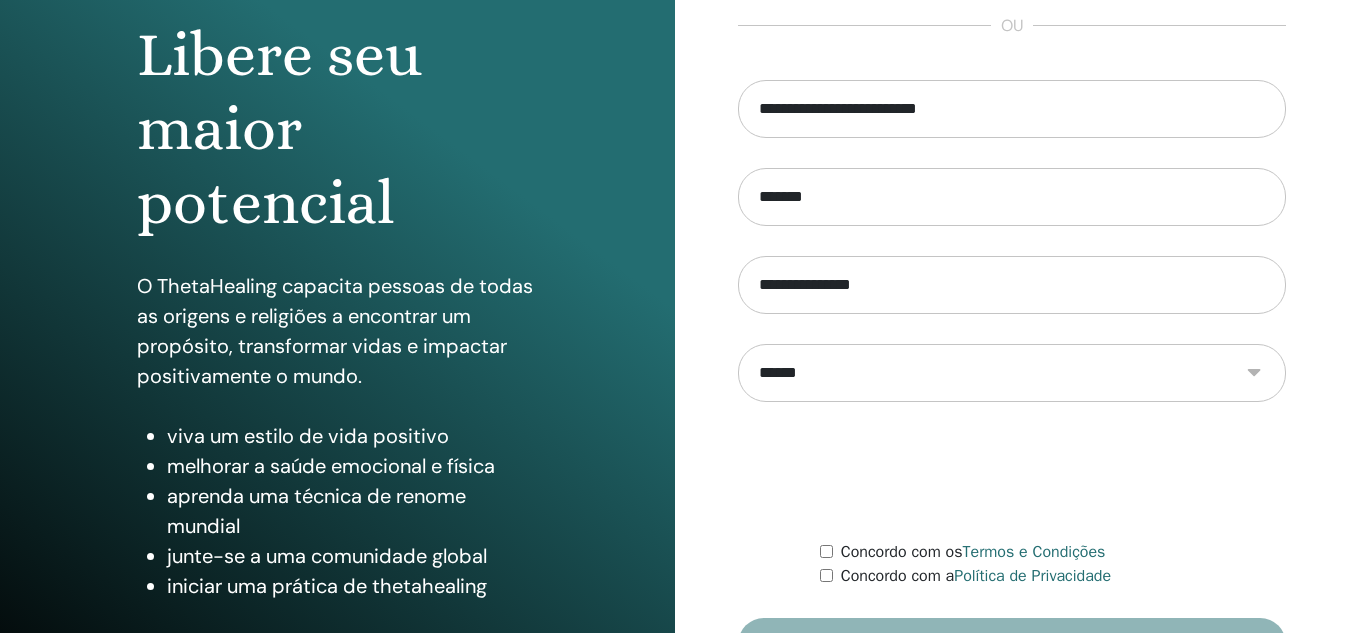 click on "**********" at bounding box center (1012, 373) 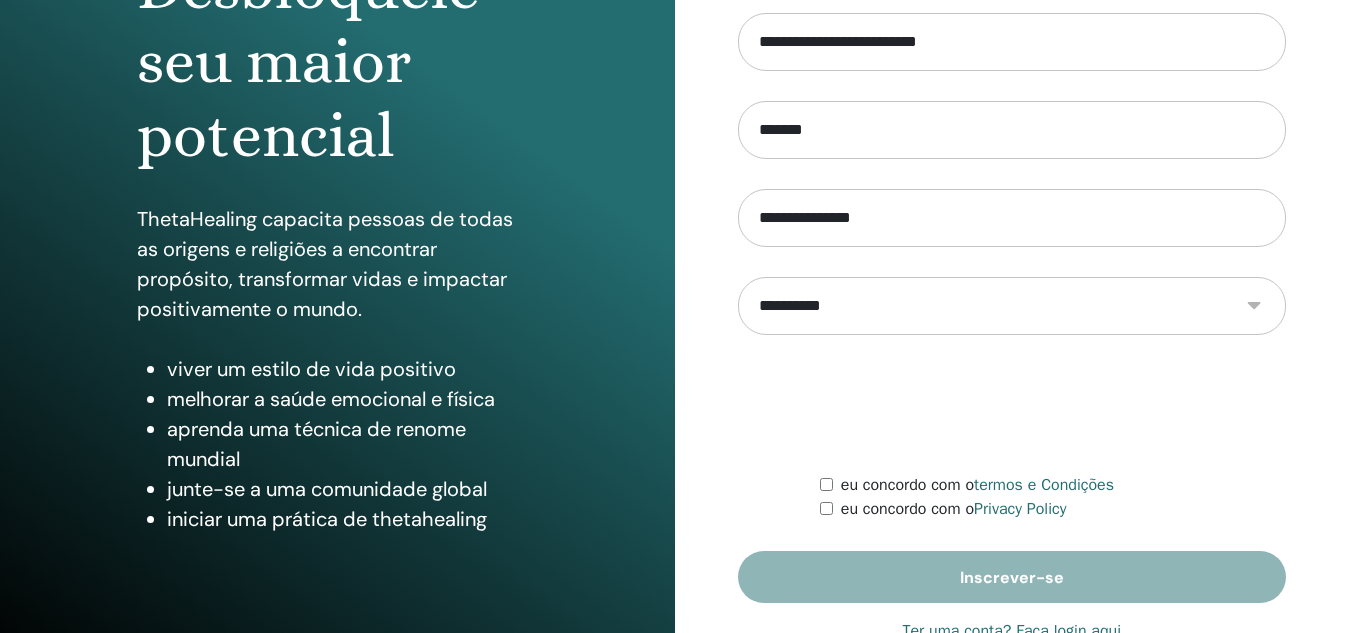 scroll, scrollTop: 300, scrollLeft: 0, axis: vertical 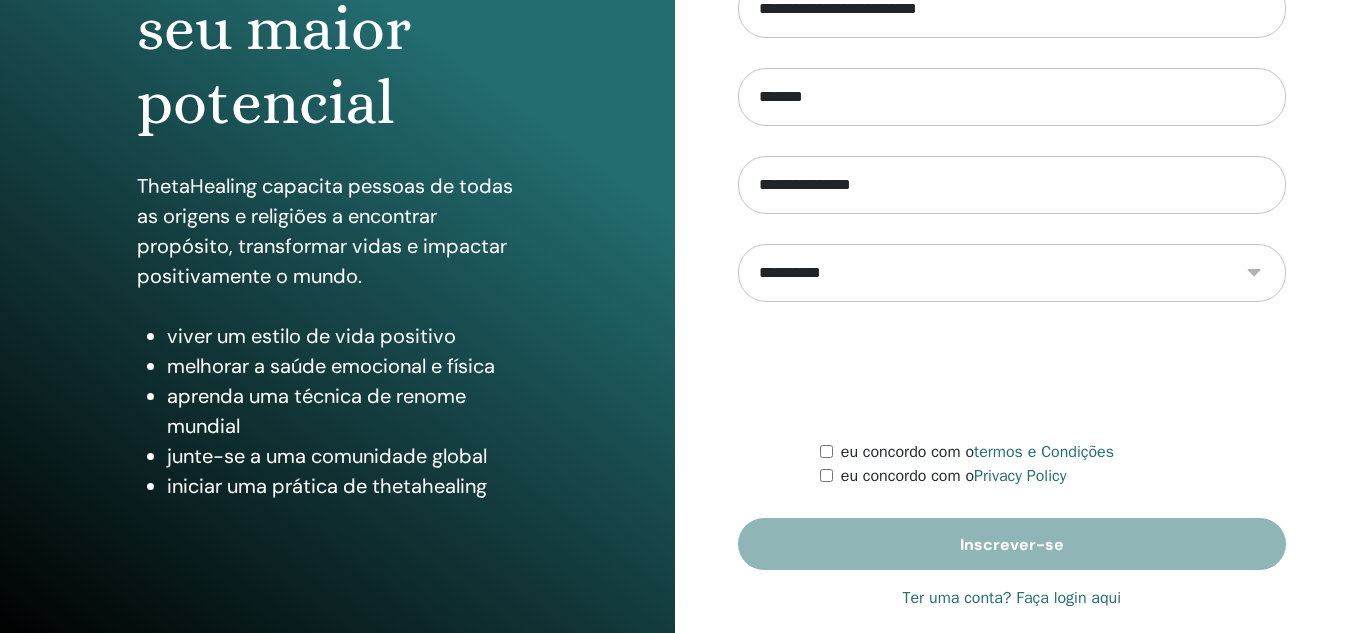 click on "**********" at bounding box center [1012, 273] 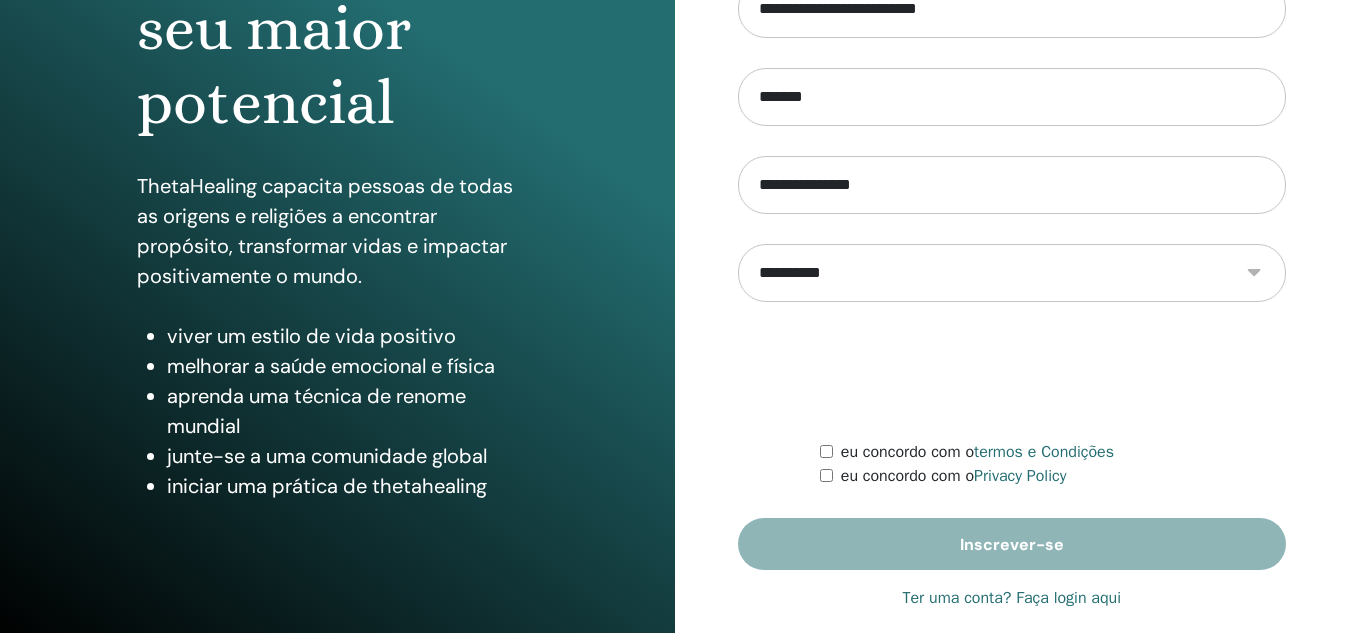 drag, startPoint x: 1325, startPoint y: 407, endPoint x: 1317, endPoint y: 414, distance: 10.630146 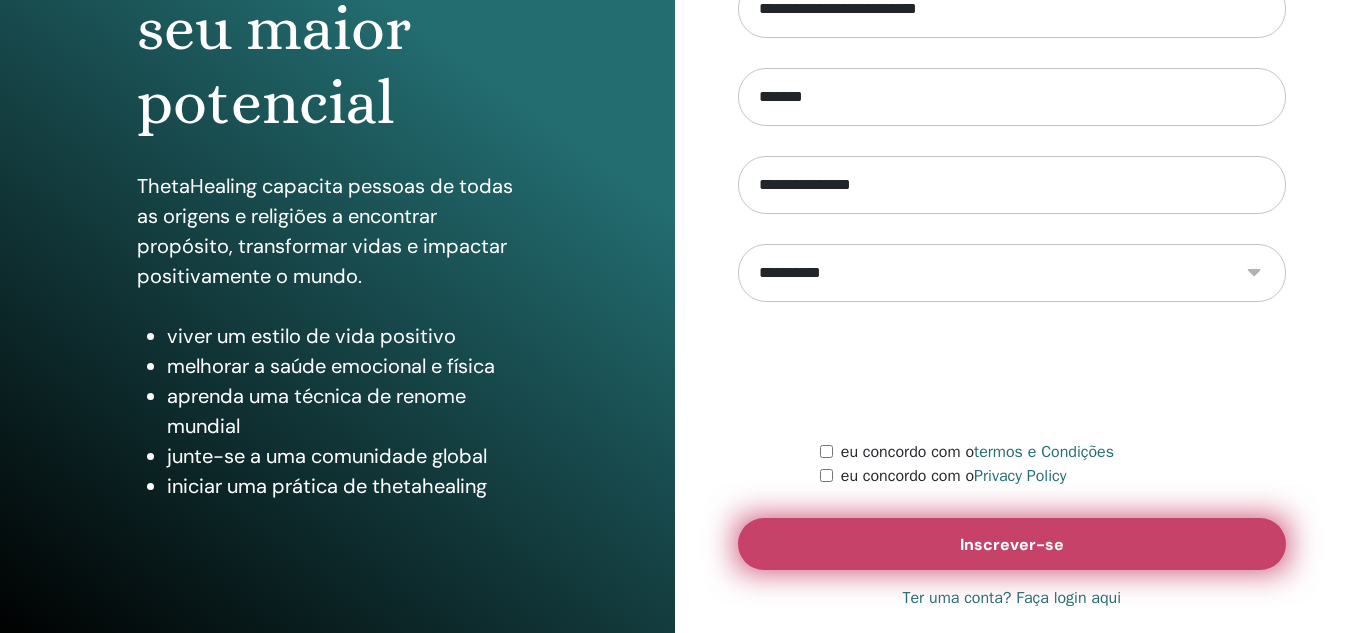 click on "Inscrever-se" at bounding box center [1012, 544] 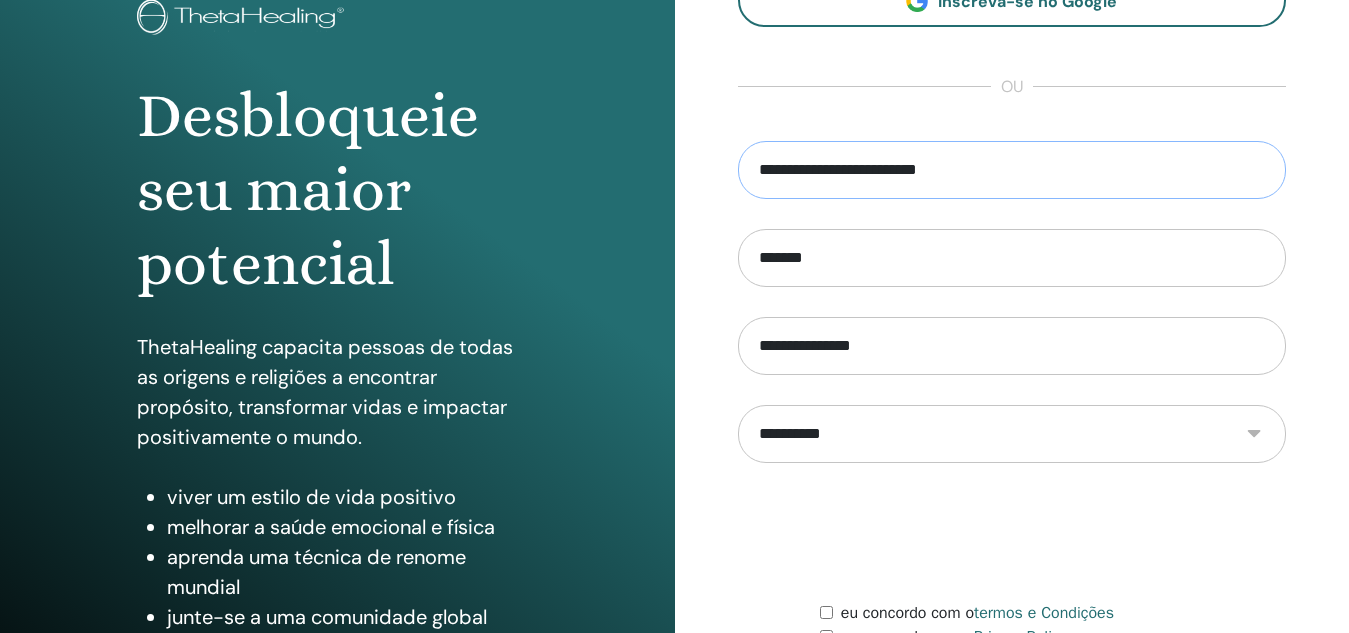 scroll, scrollTop: 98, scrollLeft: 0, axis: vertical 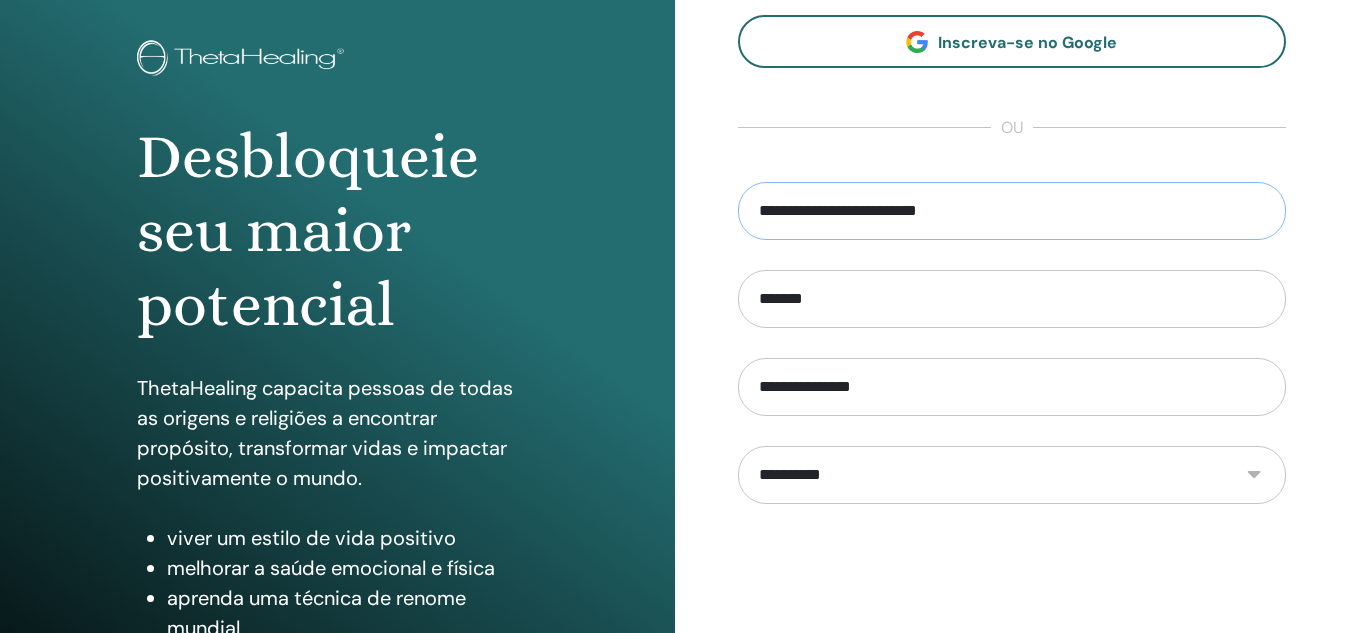 click on "**********" at bounding box center (1012, 211) 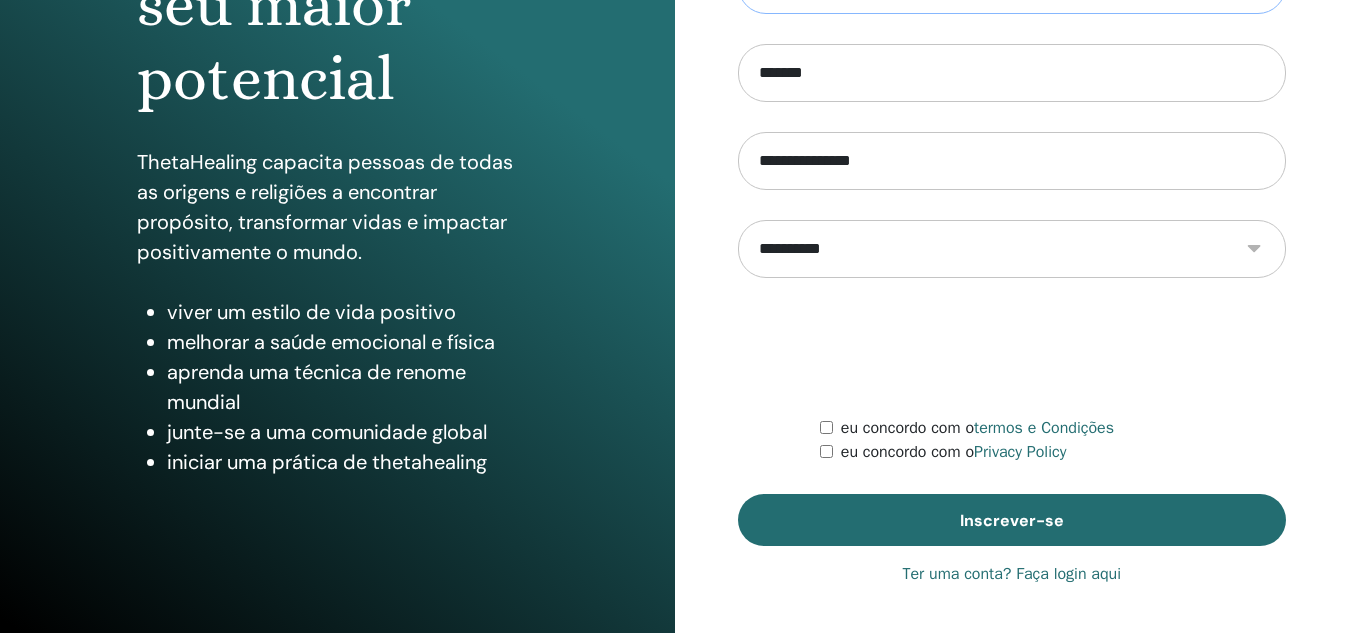scroll, scrollTop: 327, scrollLeft: 0, axis: vertical 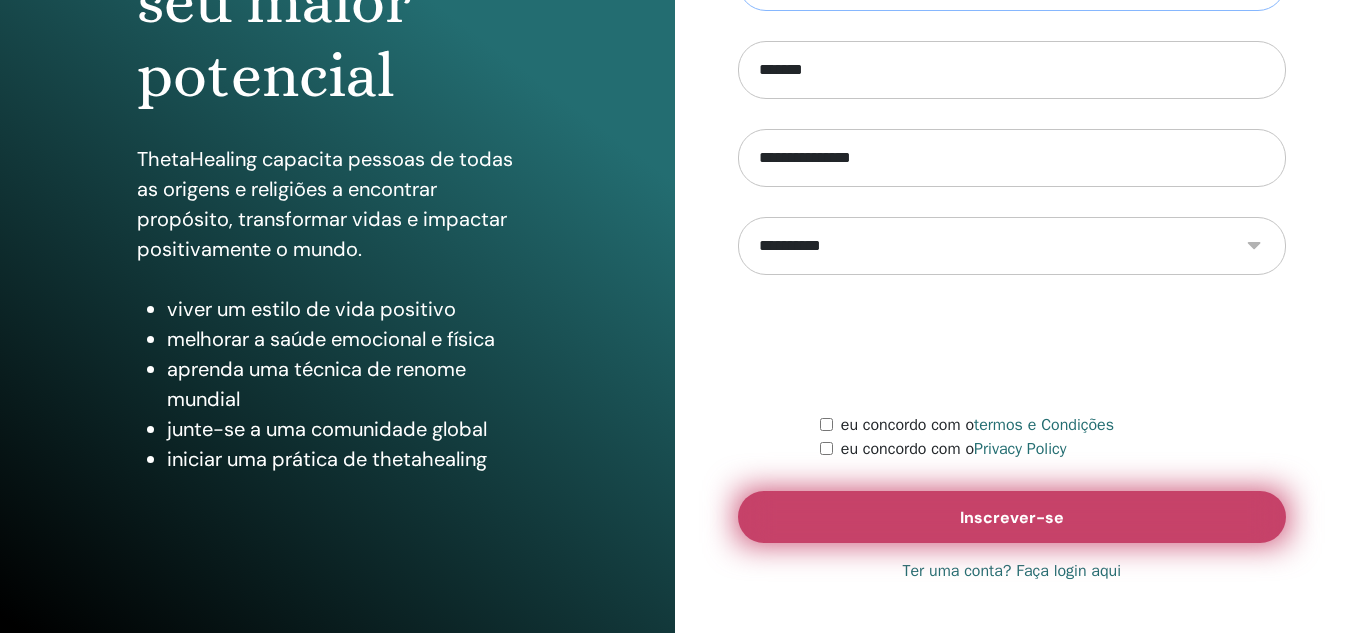 type on "**********" 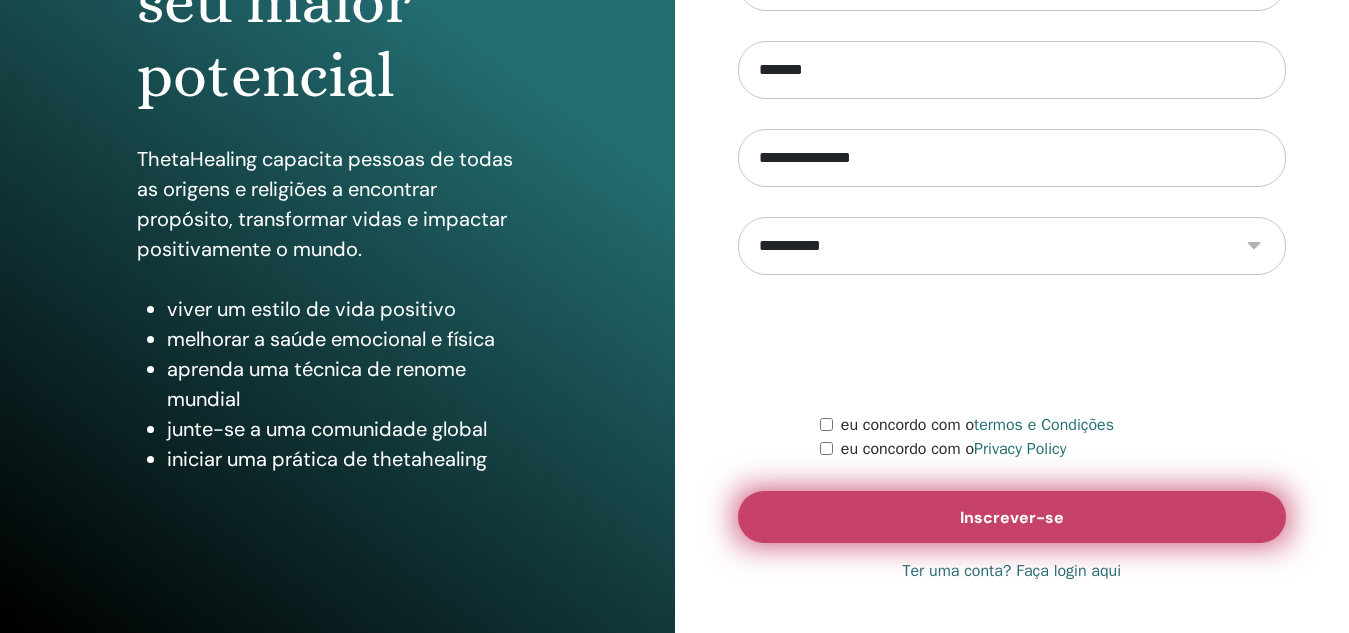 click on "Inscrever-se" at bounding box center (1012, 517) 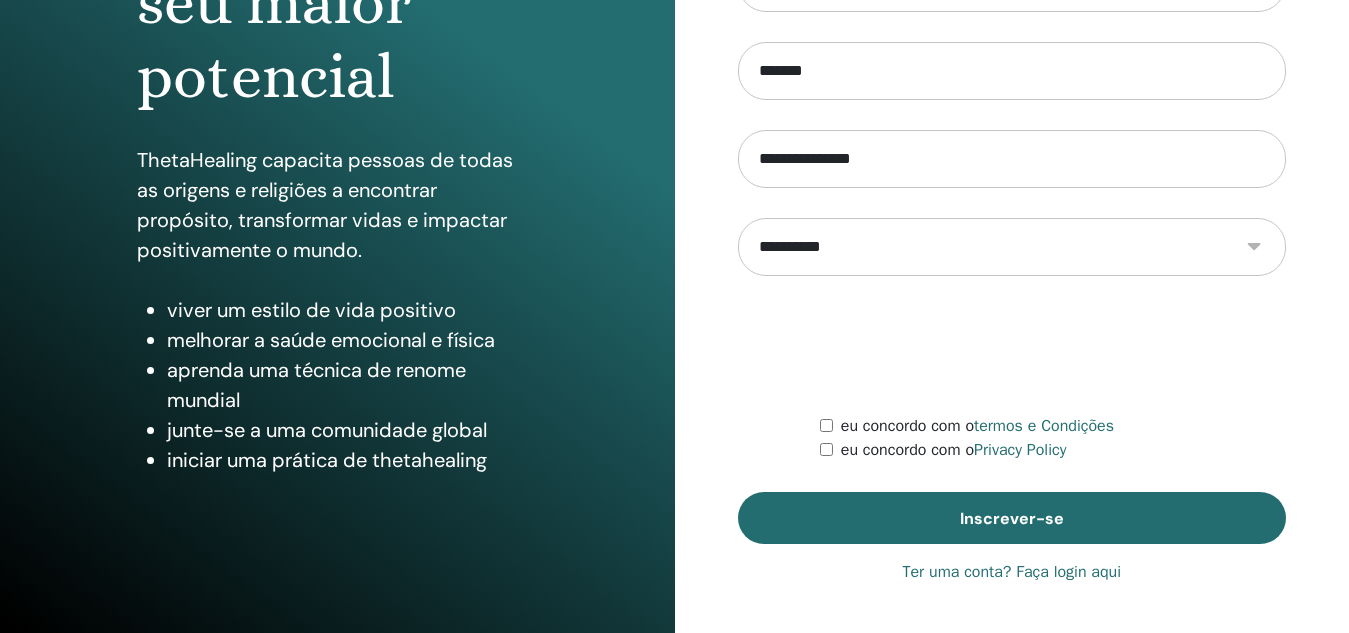 scroll, scrollTop: 327, scrollLeft: 0, axis: vertical 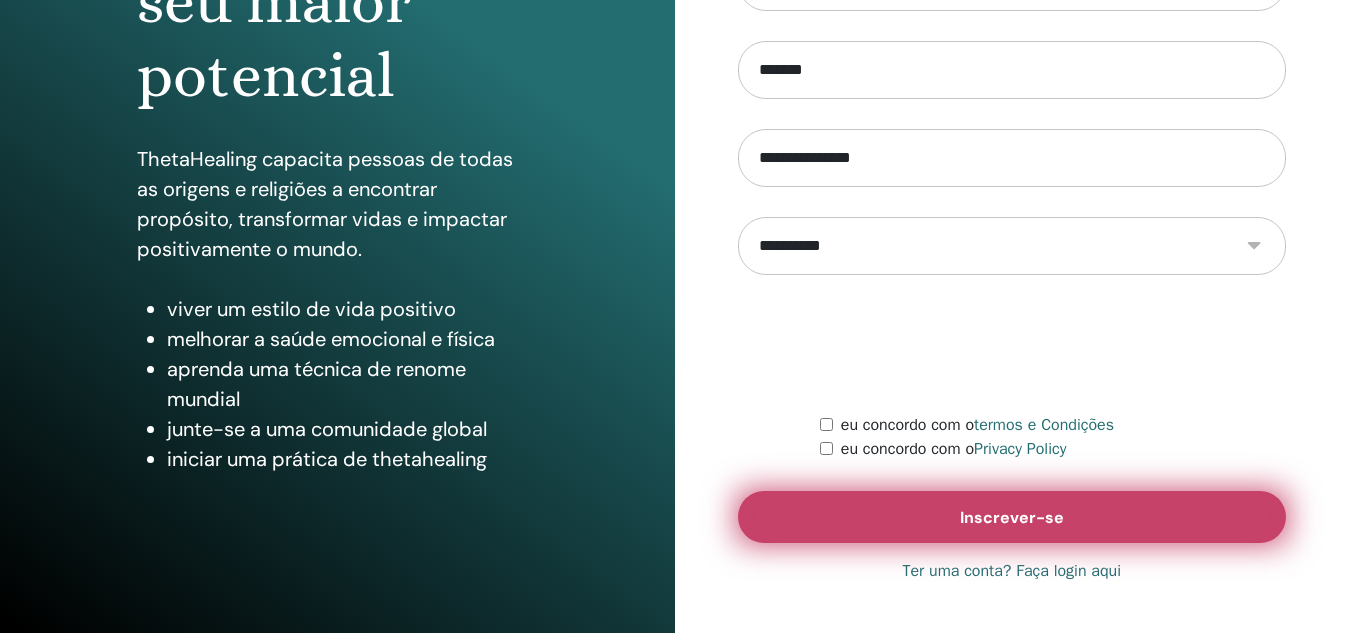 click on "Inscrever-se" at bounding box center [1012, 517] 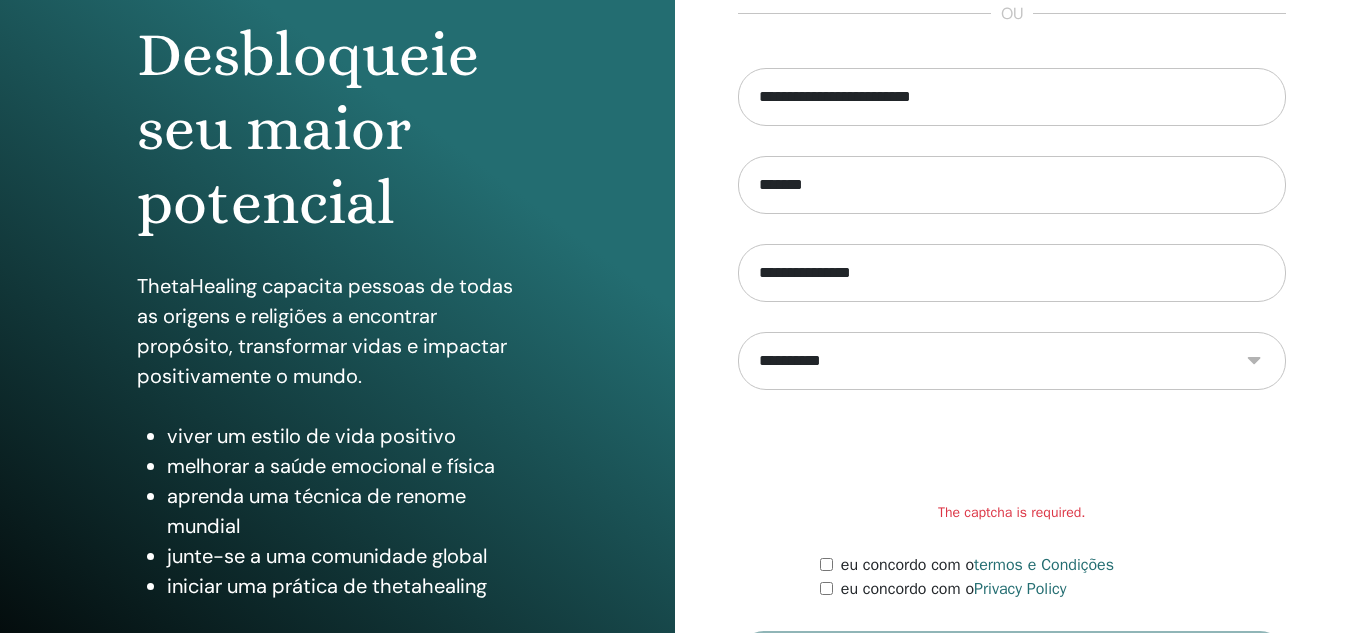 scroll, scrollTop: 300, scrollLeft: 0, axis: vertical 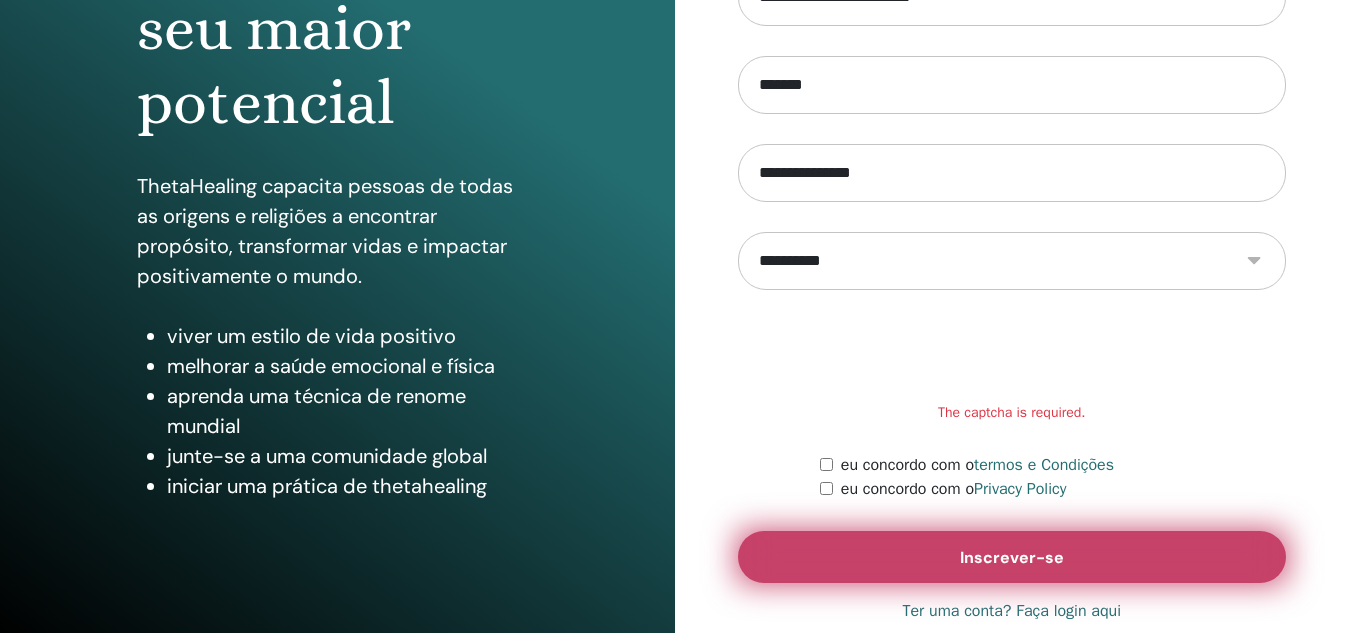 click on "Inscrever-se" at bounding box center (1012, 557) 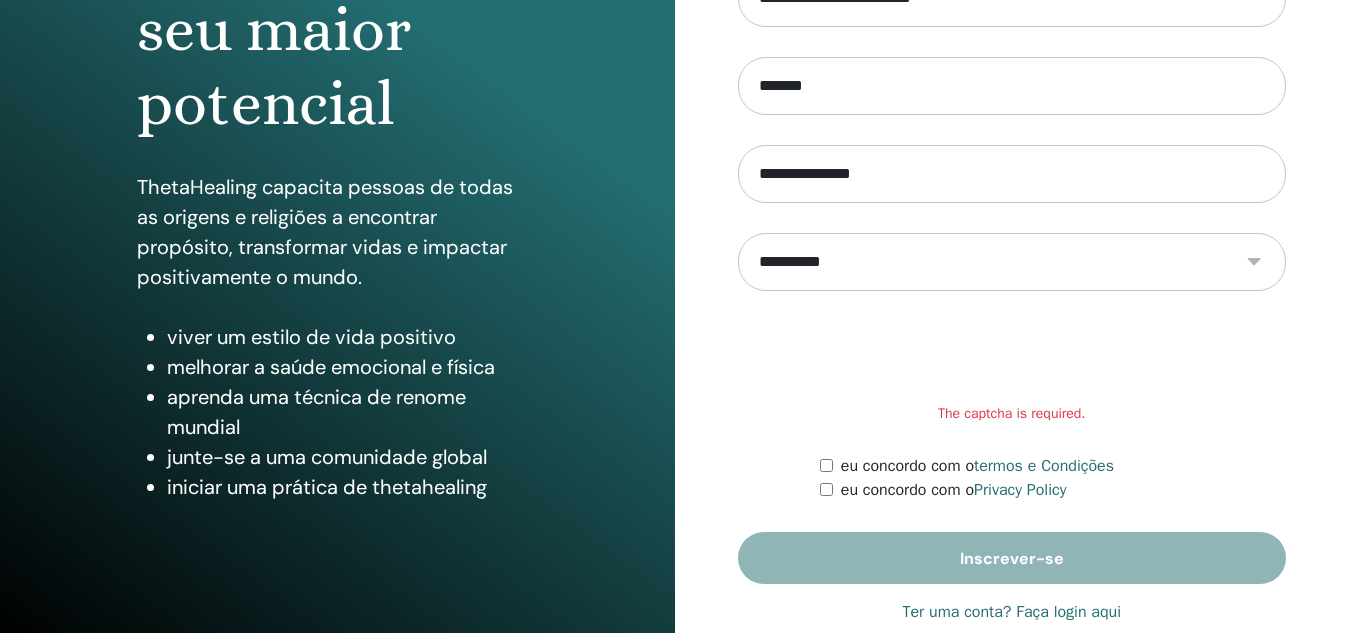 scroll, scrollTop: 300, scrollLeft: 0, axis: vertical 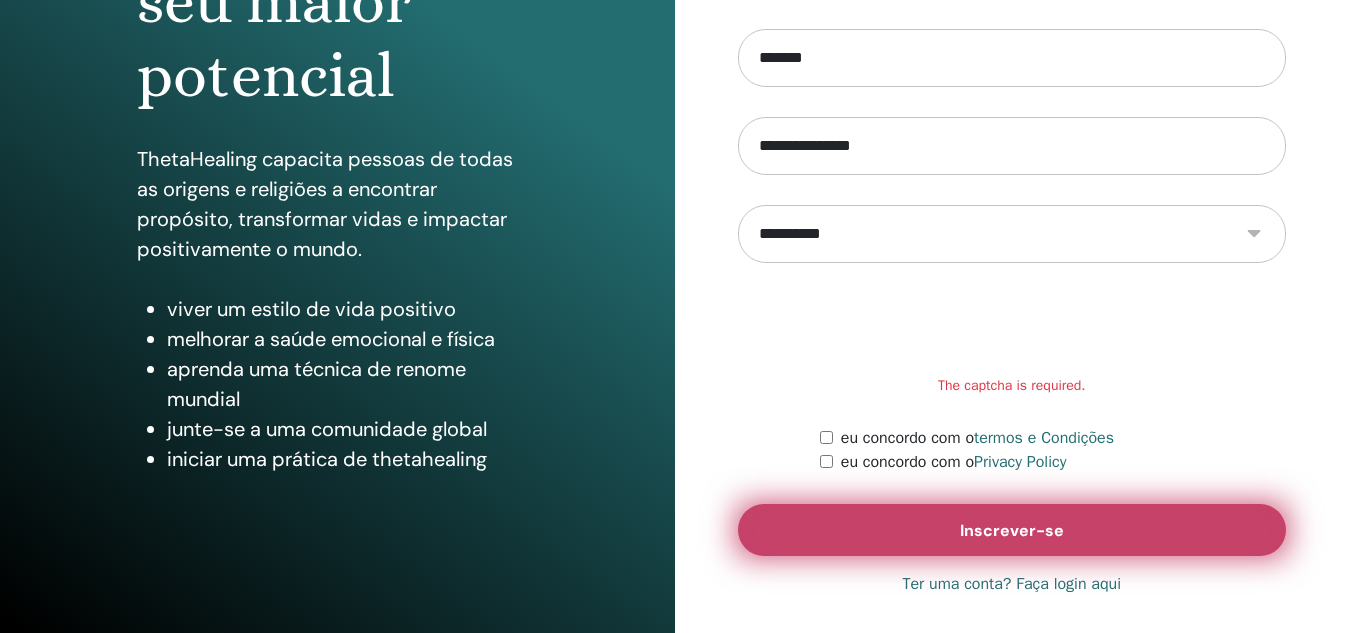 click on "Inscrever-se" at bounding box center (1012, 530) 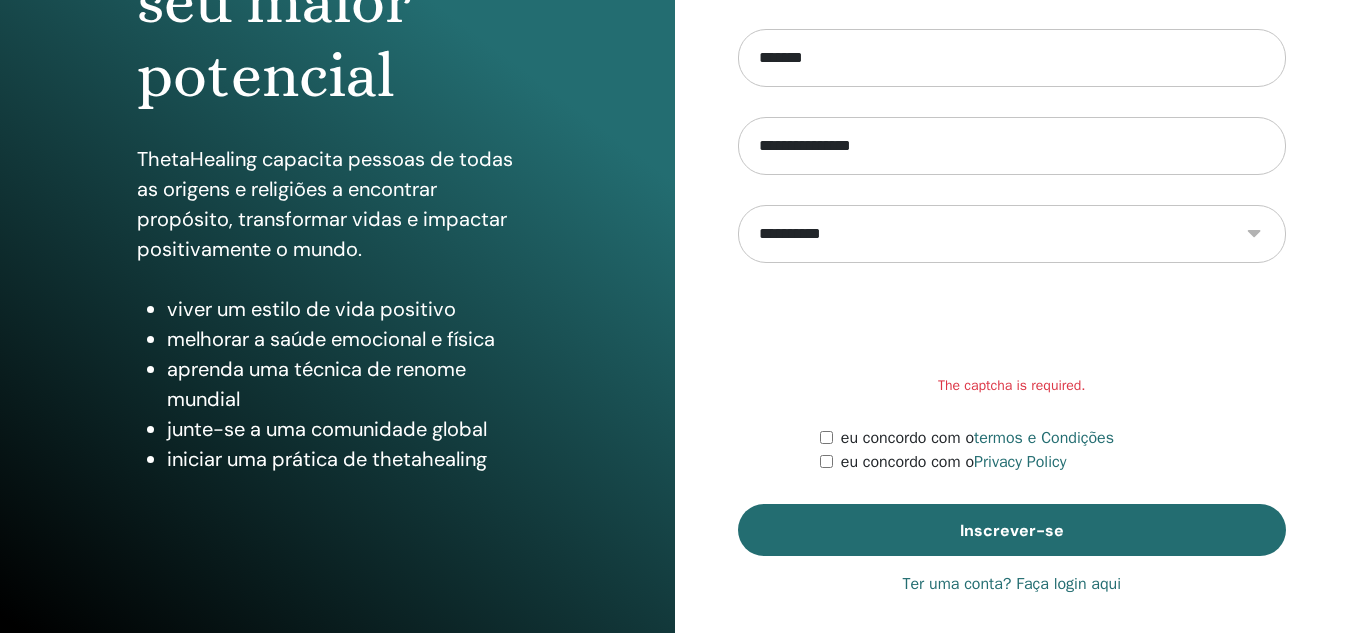 click on "Ter uma conta? Faça login aqui" at bounding box center (1011, 584) 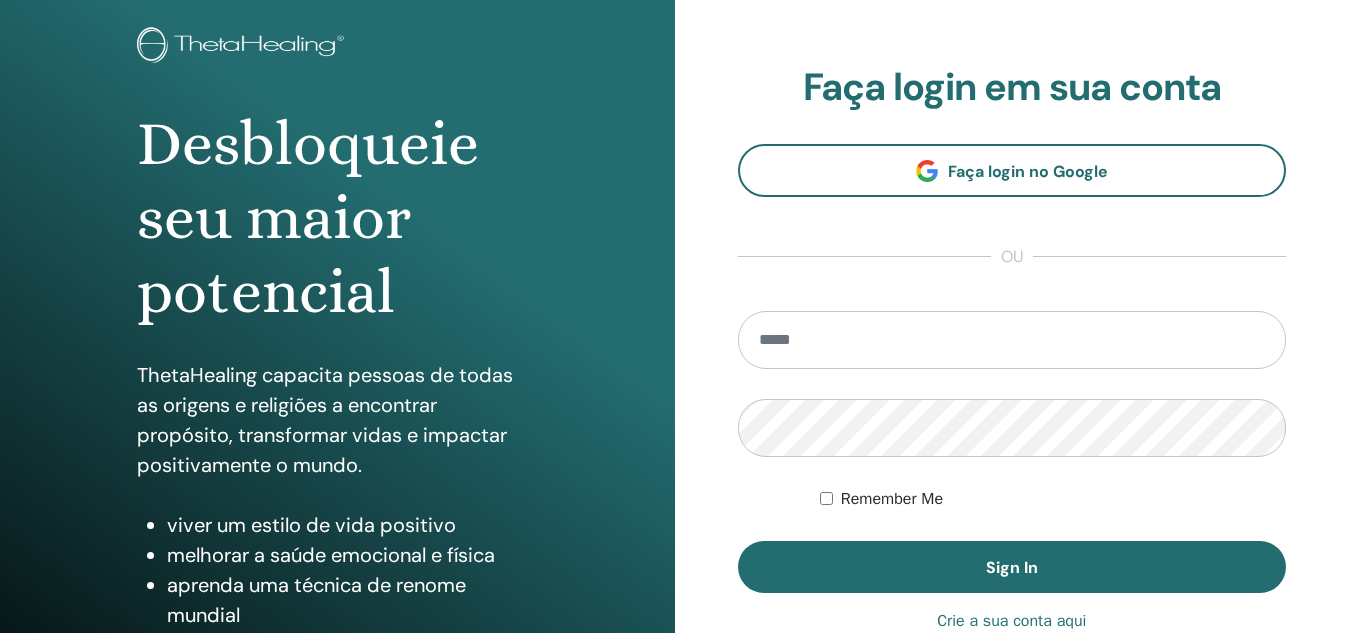 scroll, scrollTop: 327, scrollLeft: 0, axis: vertical 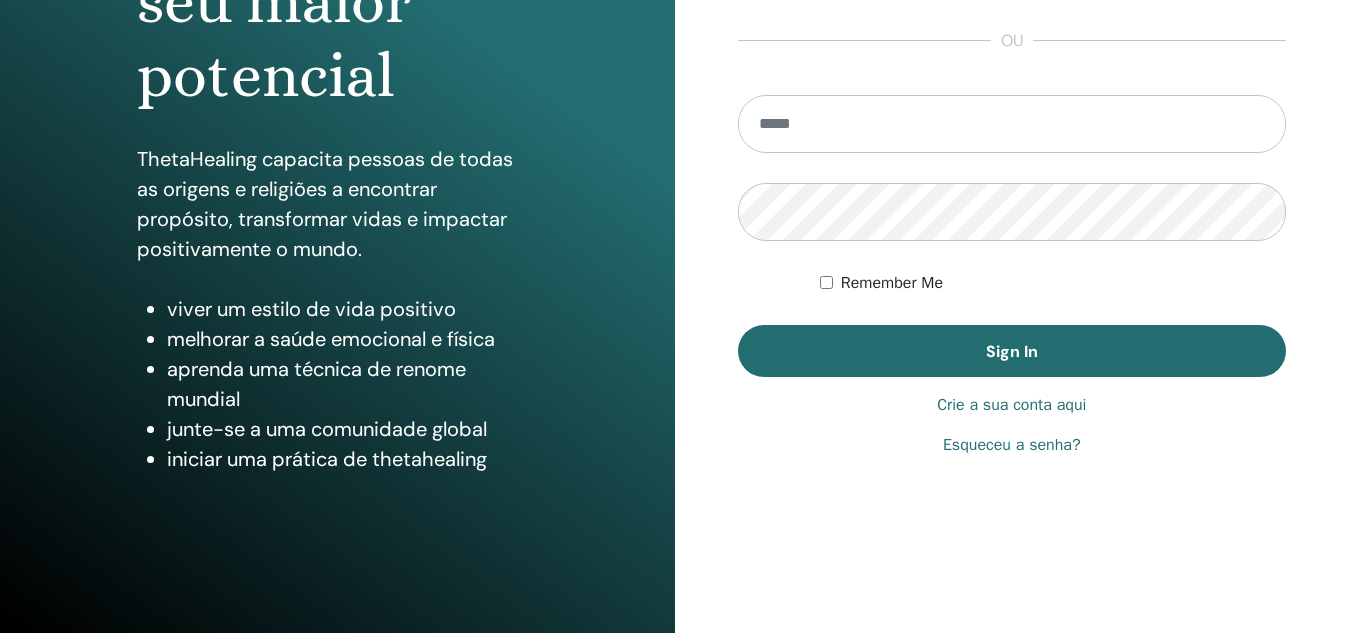 click on "Crie a sua conta aqui" at bounding box center (1011, 405) 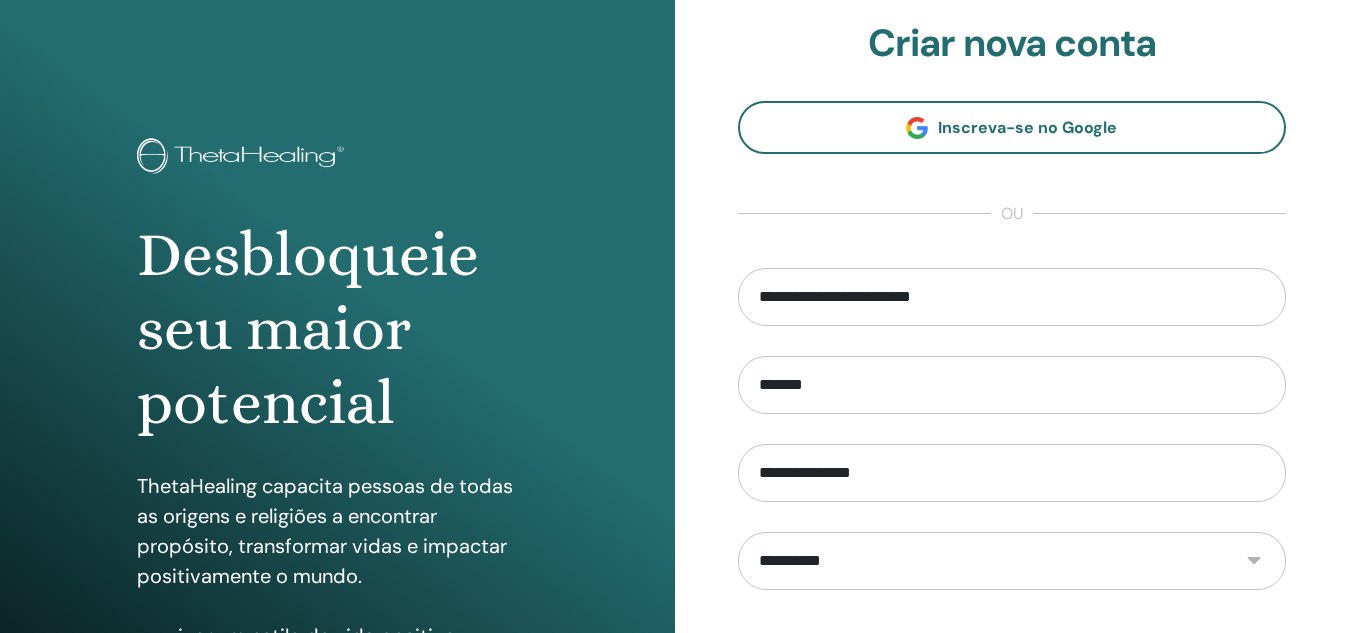 scroll, scrollTop: 100, scrollLeft: 0, axis: vertical 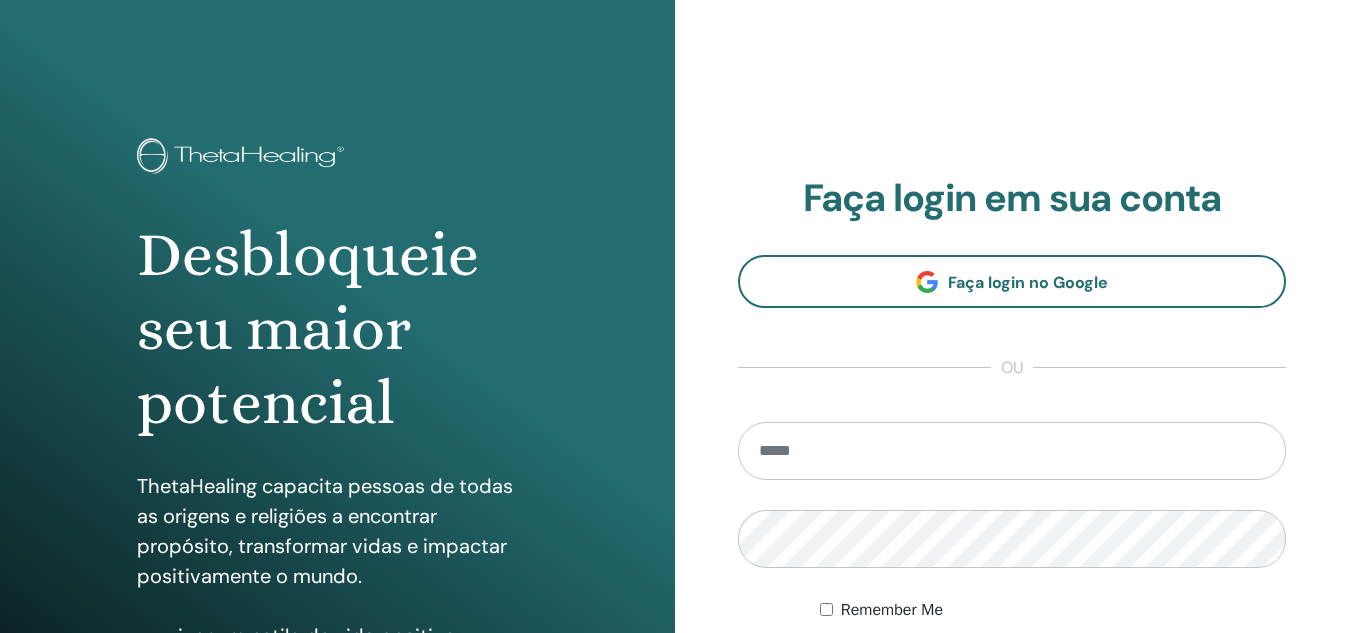click at bounding box center (1012, 451) 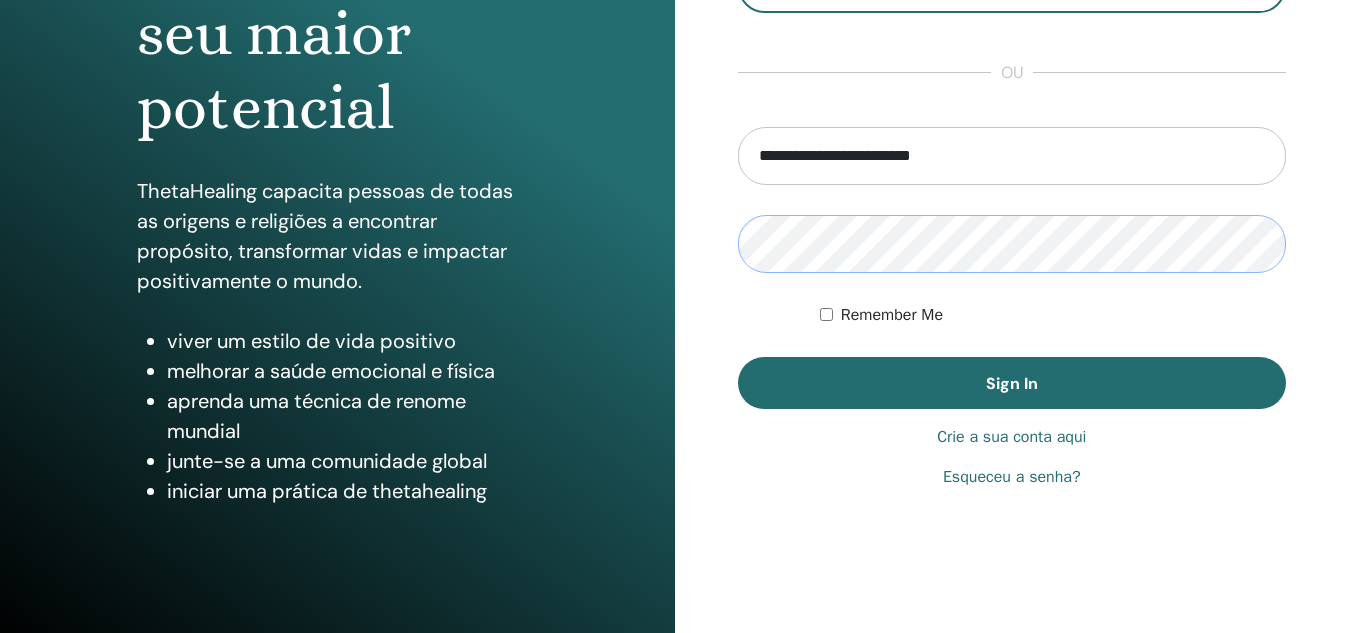 scroll, scrollTop: 300, scrollLeft: 0, axis: vertical 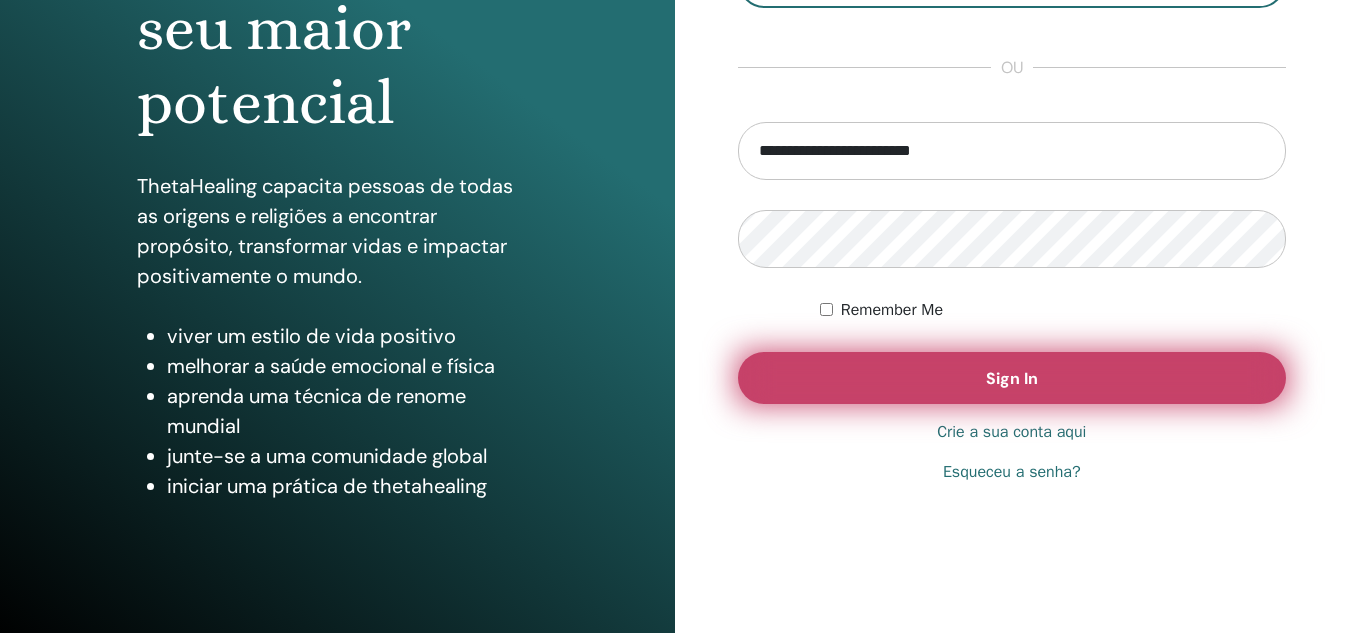 click on "Sign In" at bounding box center [1012, 378] 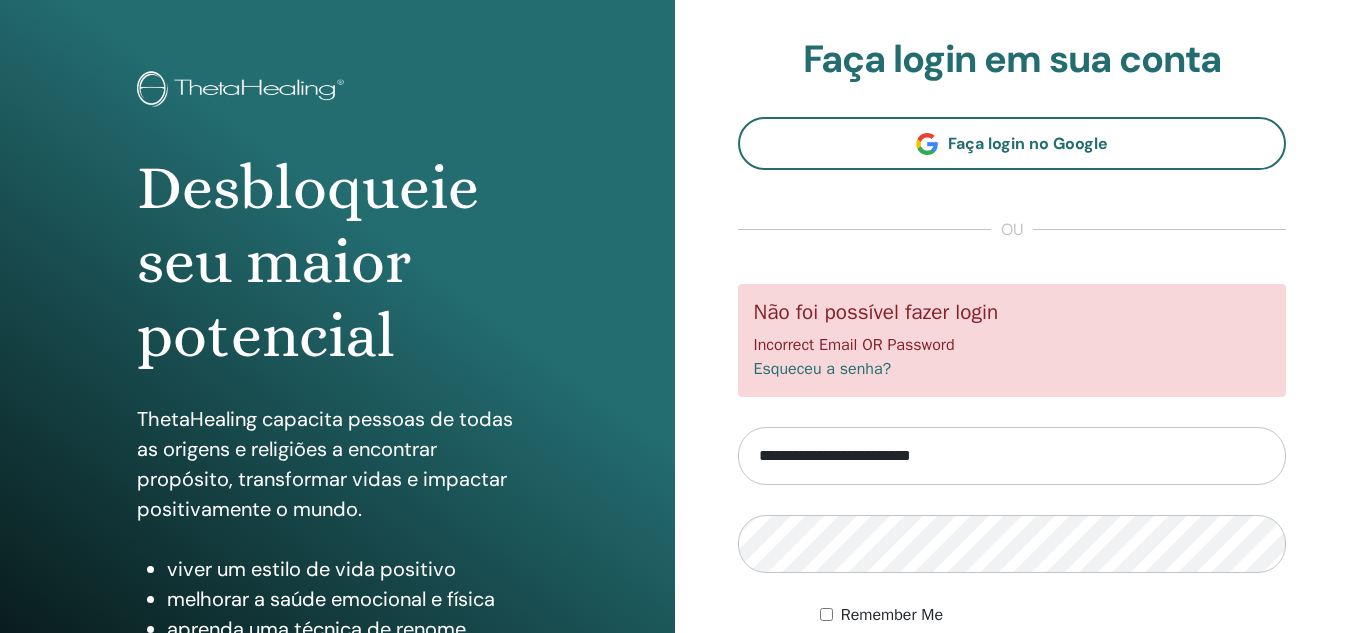 scroll, scrollTop: 100, scrollLeft: 0, axis: vertical 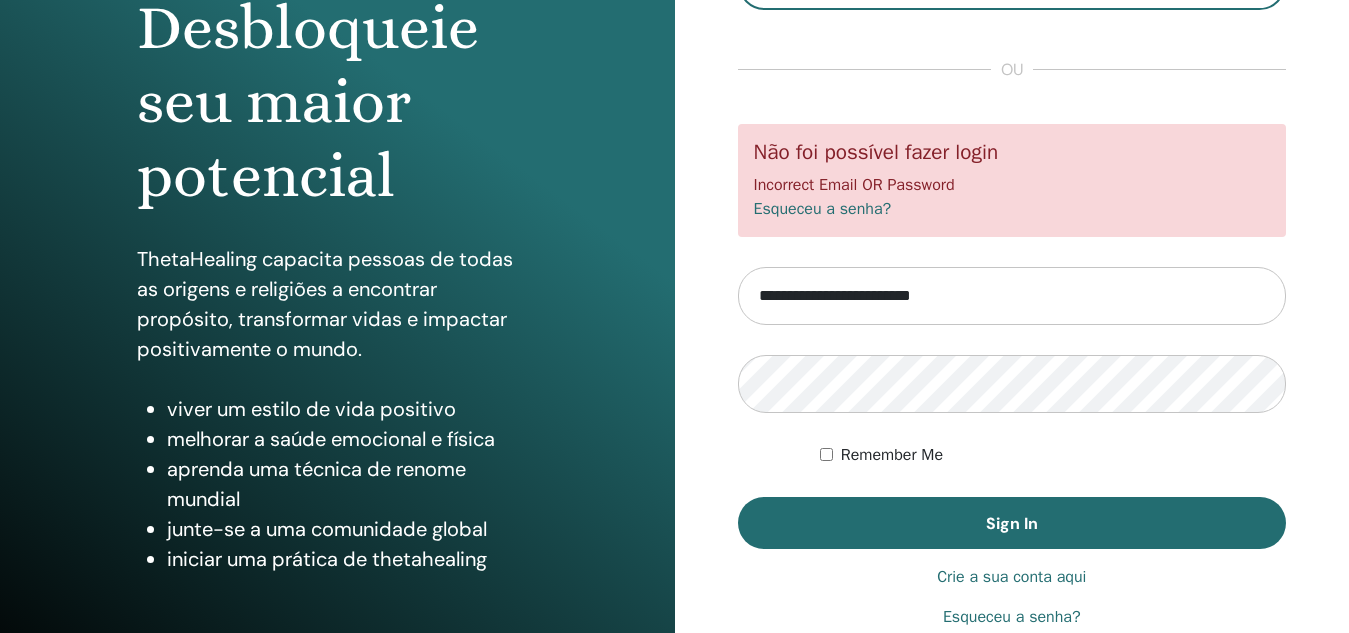 click on "Esqueceu a senha?" at bounding box center [1012, 617] 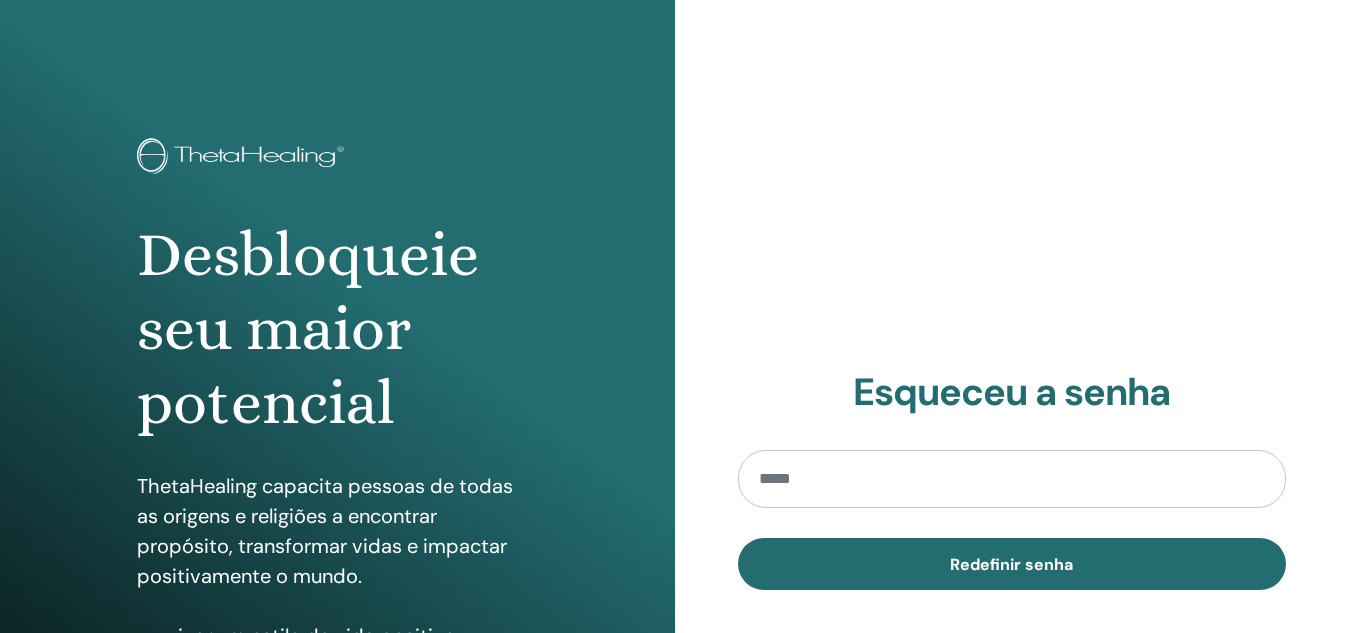 scroll, scrollTop: 0, scrollLeft: 0, axis: both 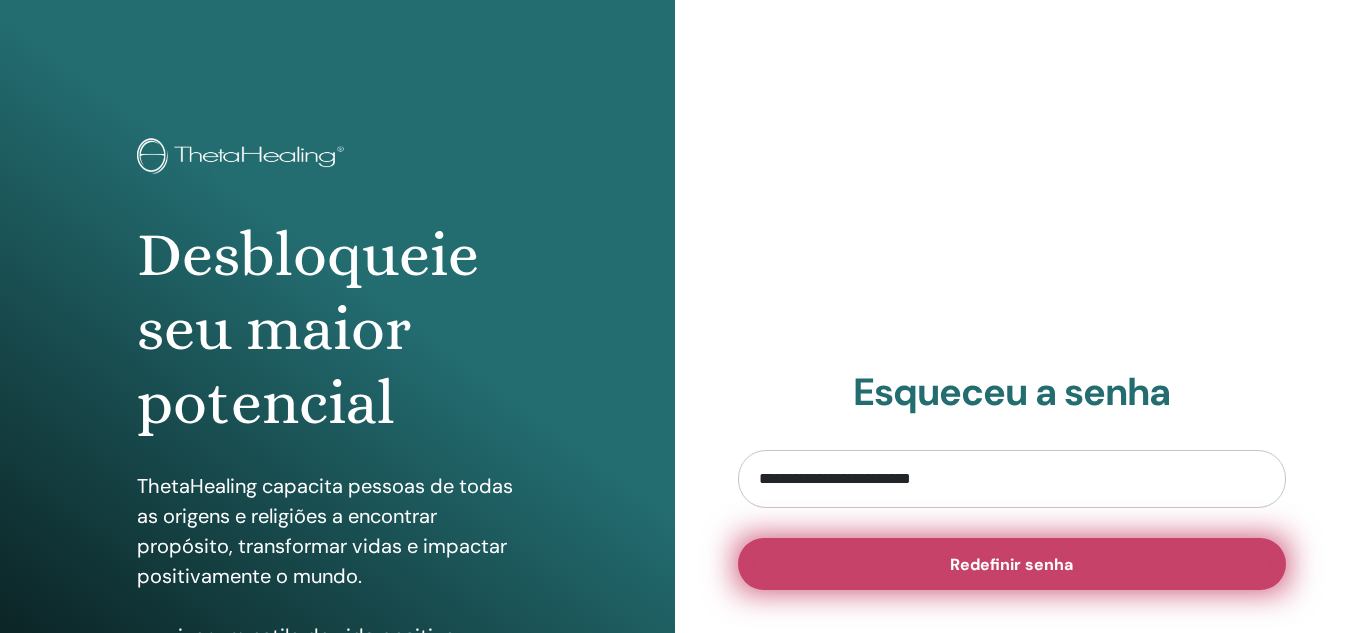 click on "Redefinir senha" at bounding box center (1012, 564) 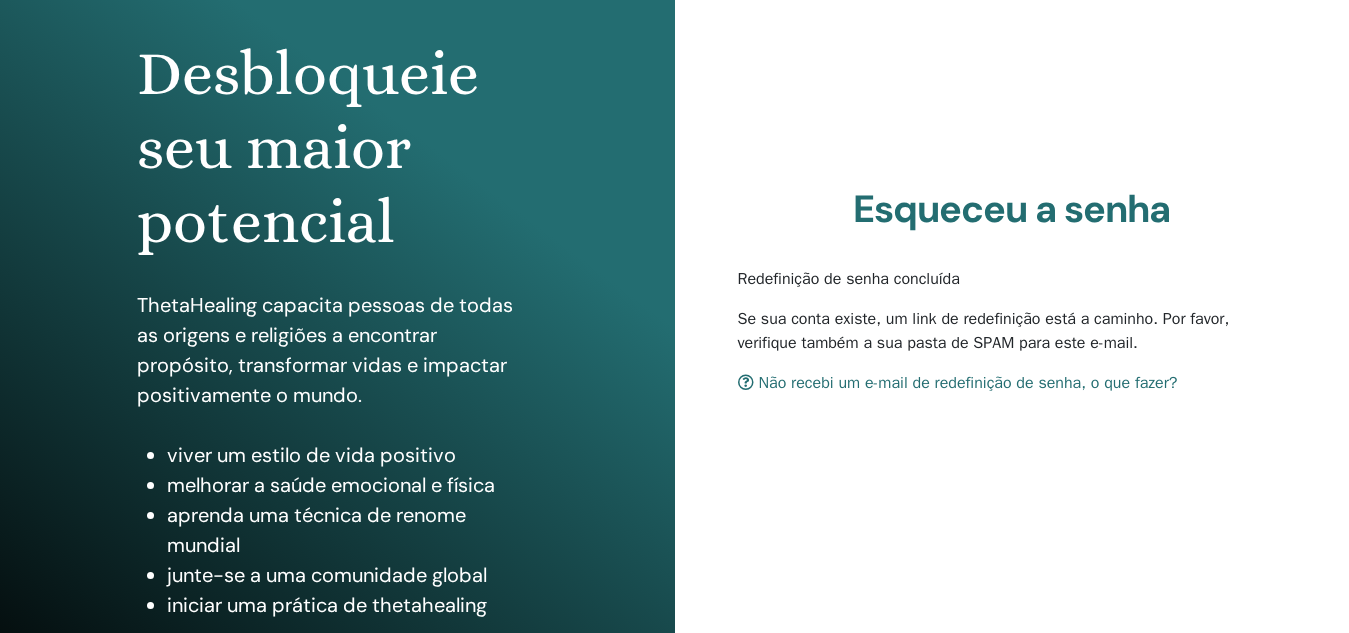 scroll, scrollTop: 0, scrollLeft: 0, axis: both 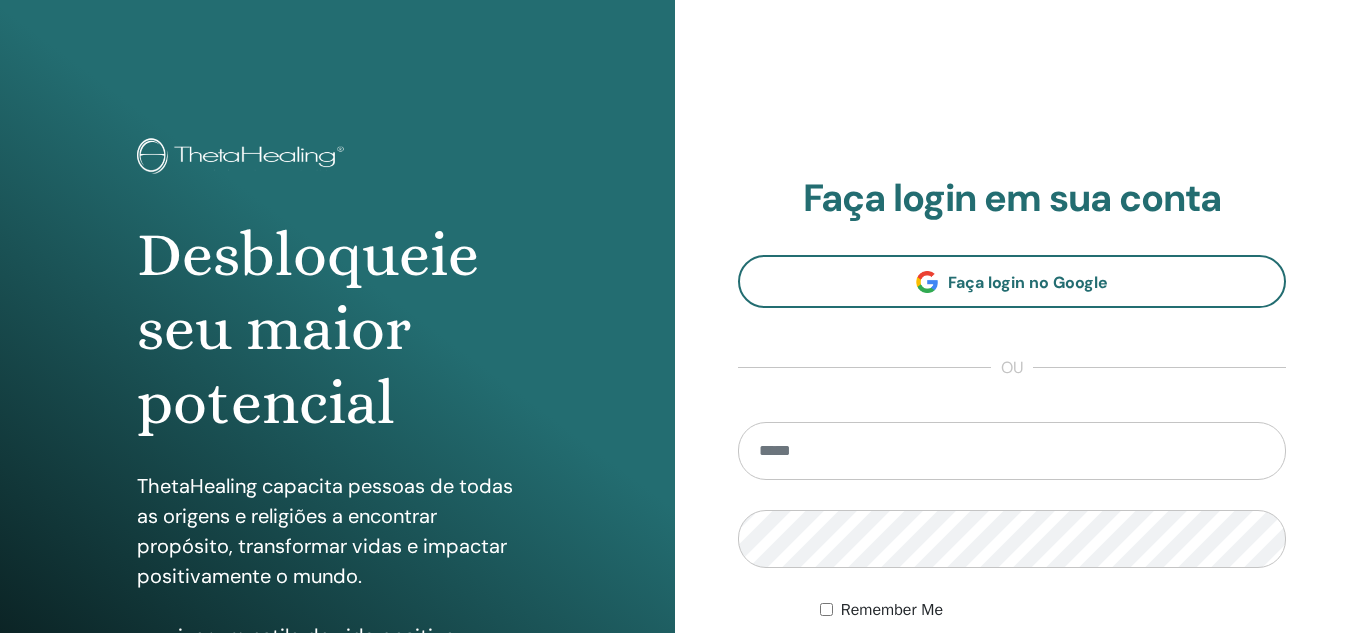 click at bounding box center [1012, 451] 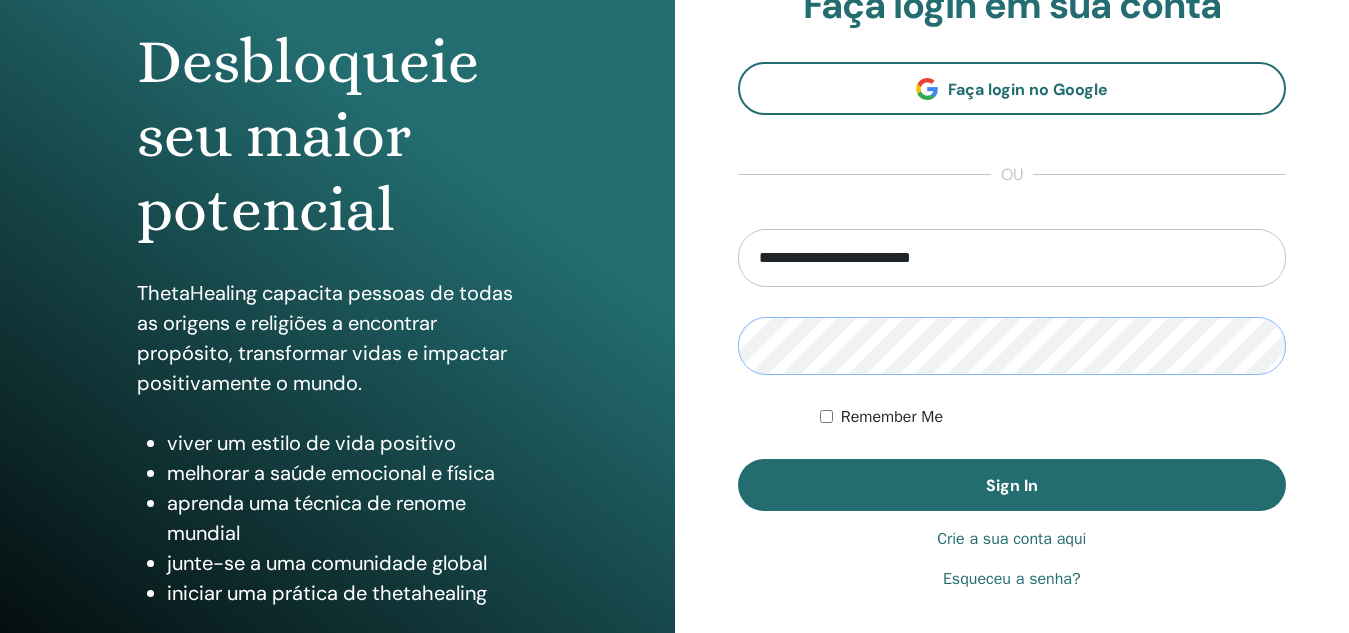scroll, scrollTop: 200, scrollLeft: 0, axis: vertical 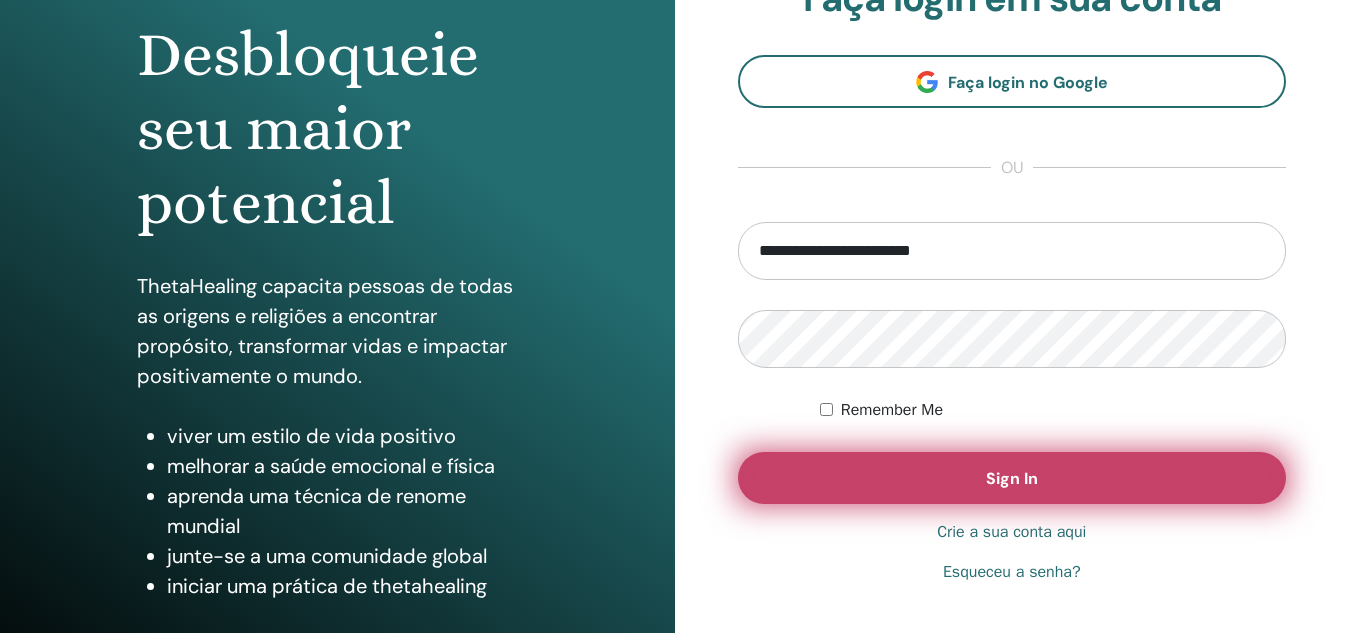 click on "Sign In" at bounding box center (1012, 478) 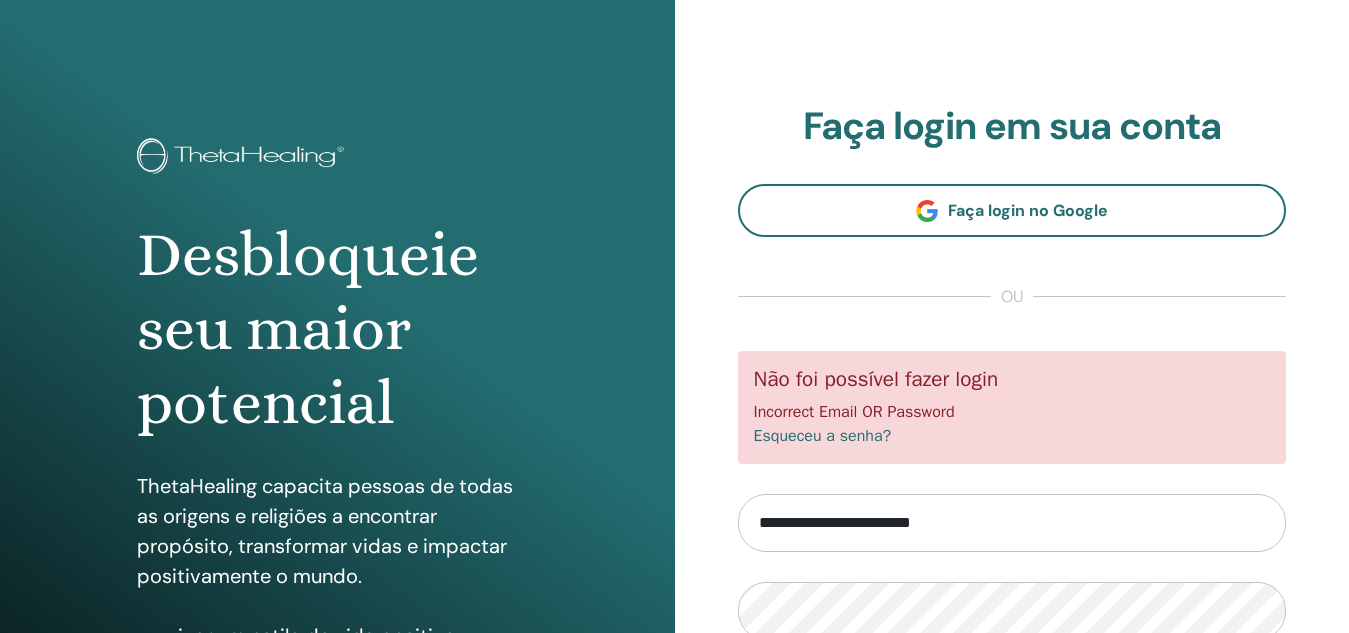 scroll, scrollTop: 0, scrollLeft: 0, axis: both 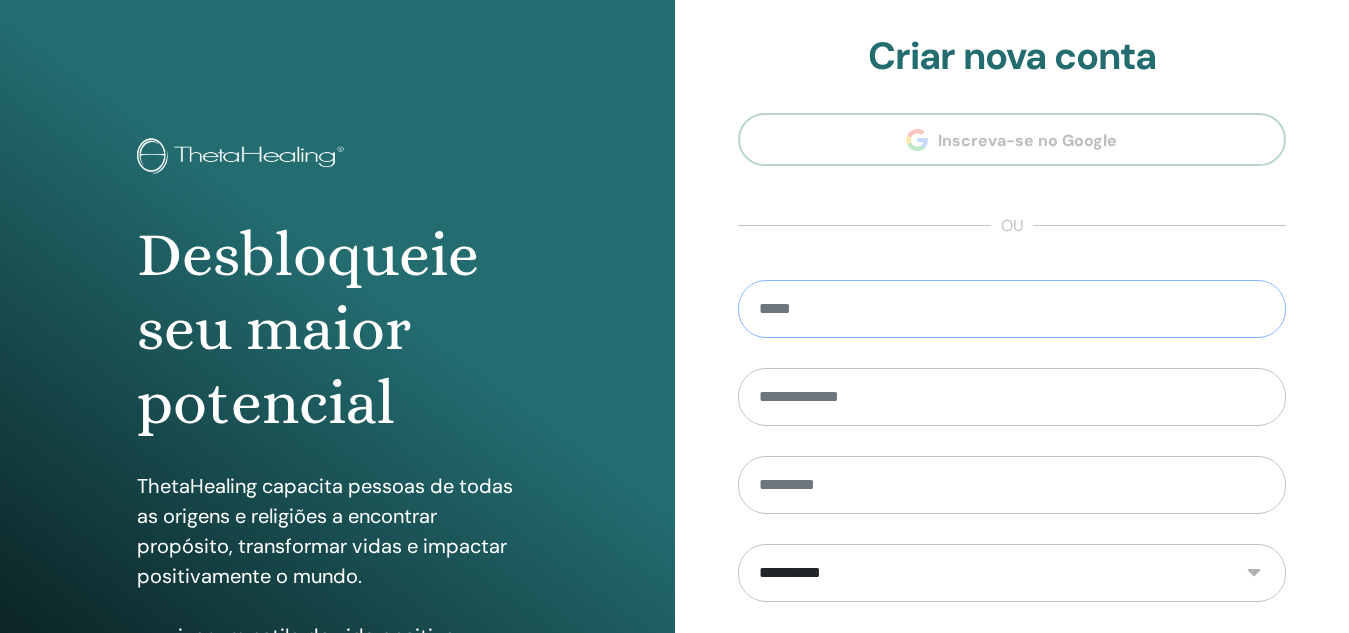 click at bounding box center (1012, 309) 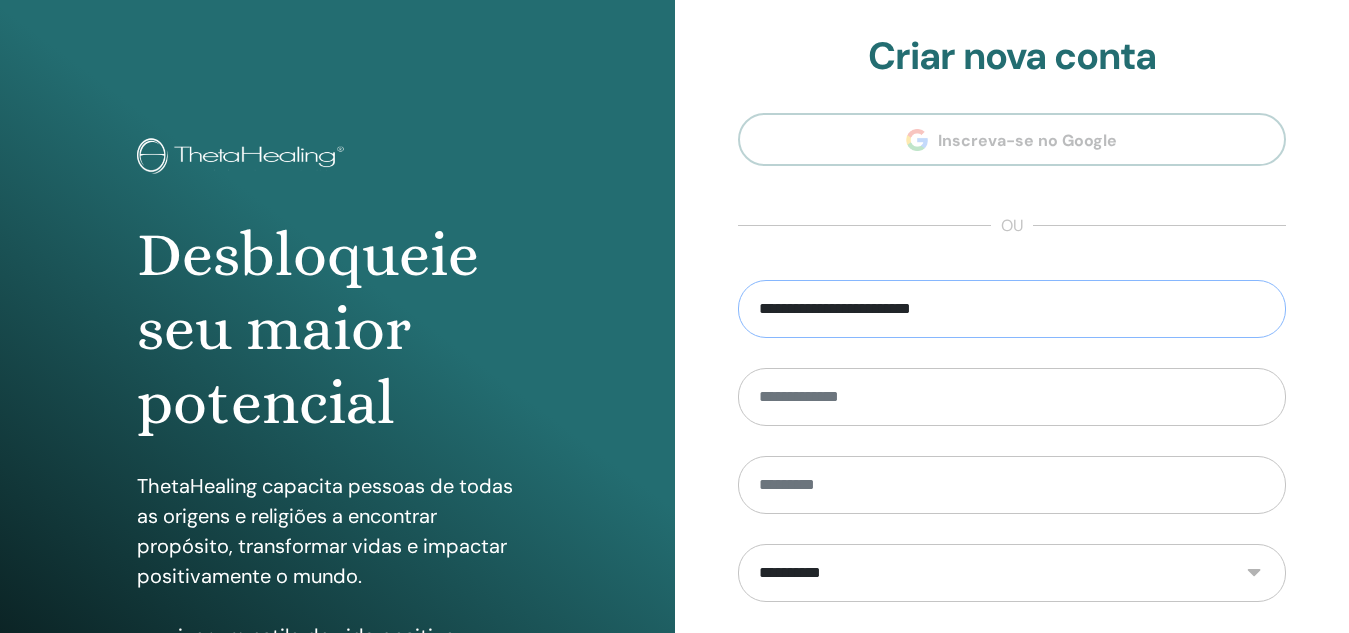type on "**********" 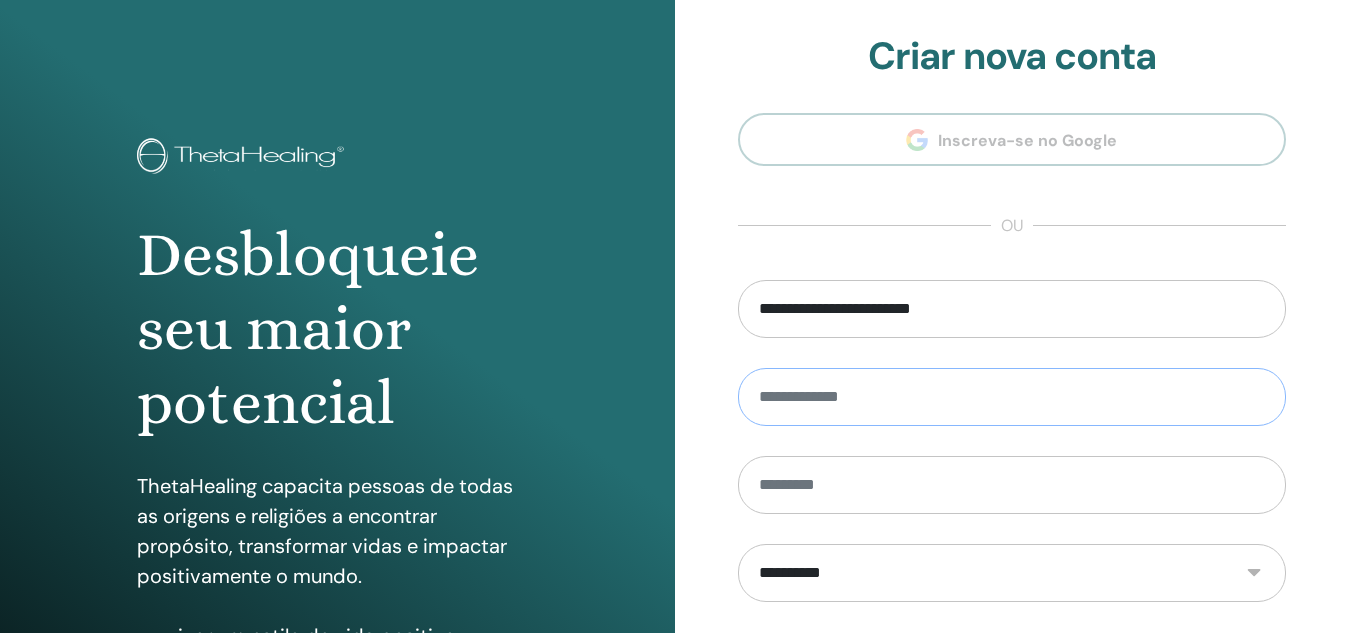 click at bounding box center [1012, 397] 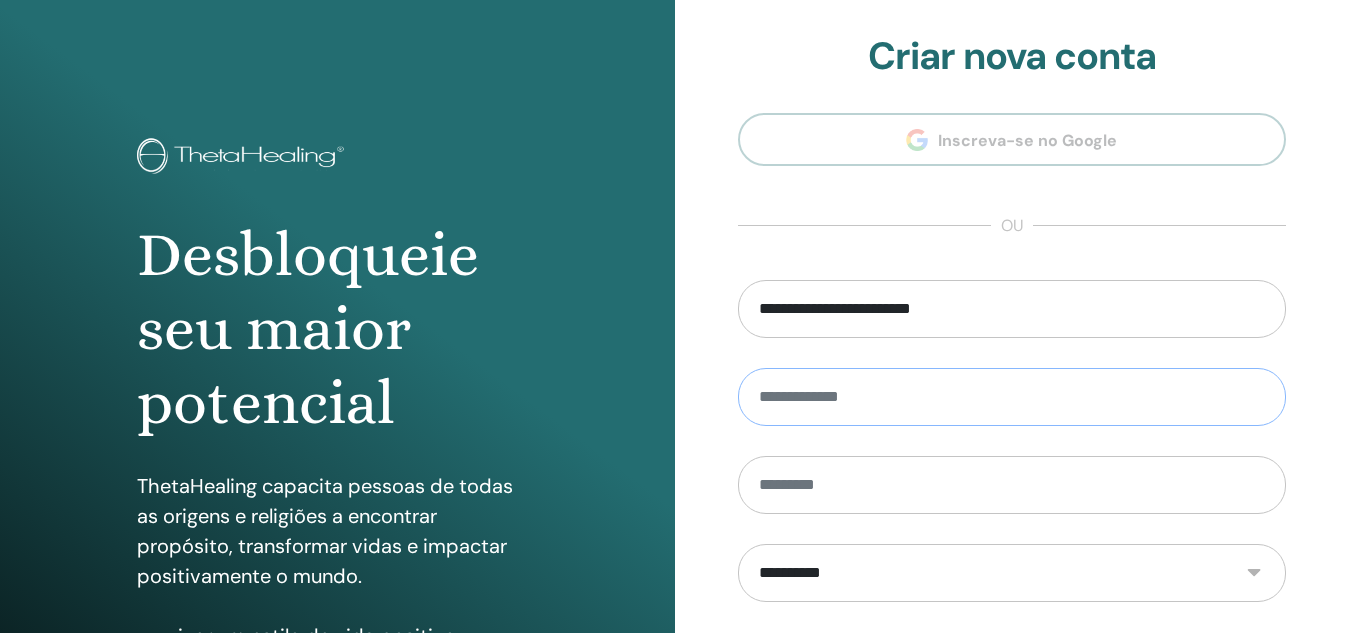 type on "*******" 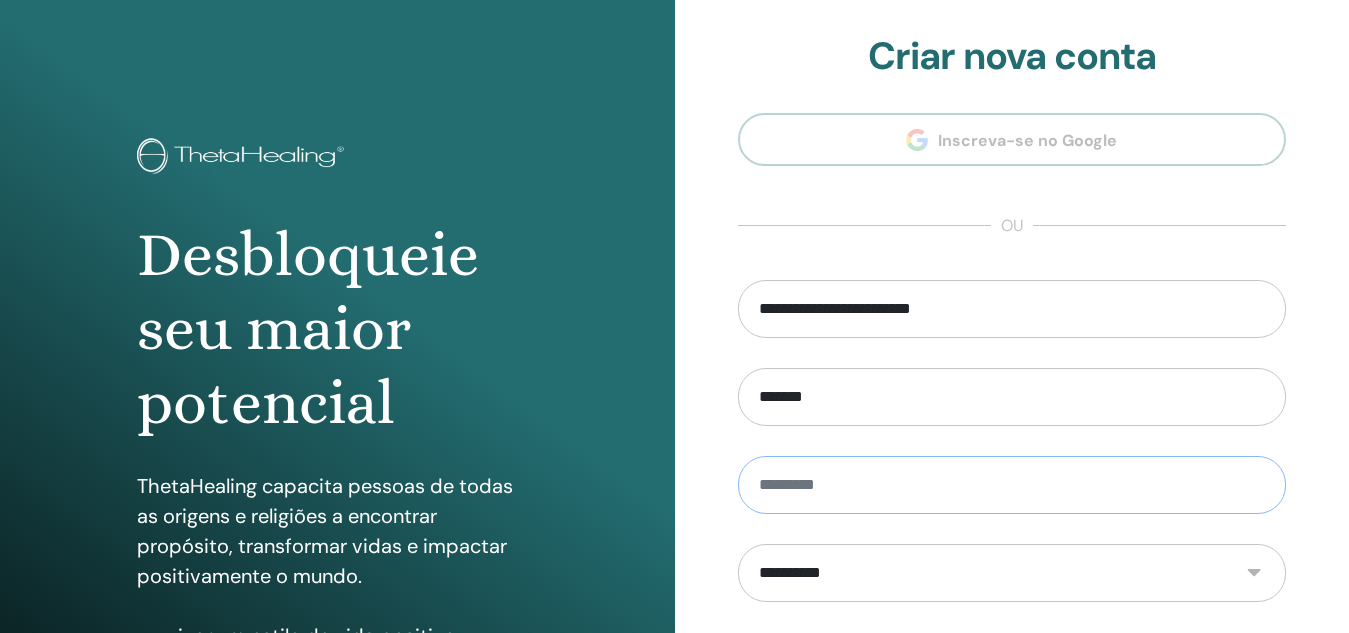 type on "******" 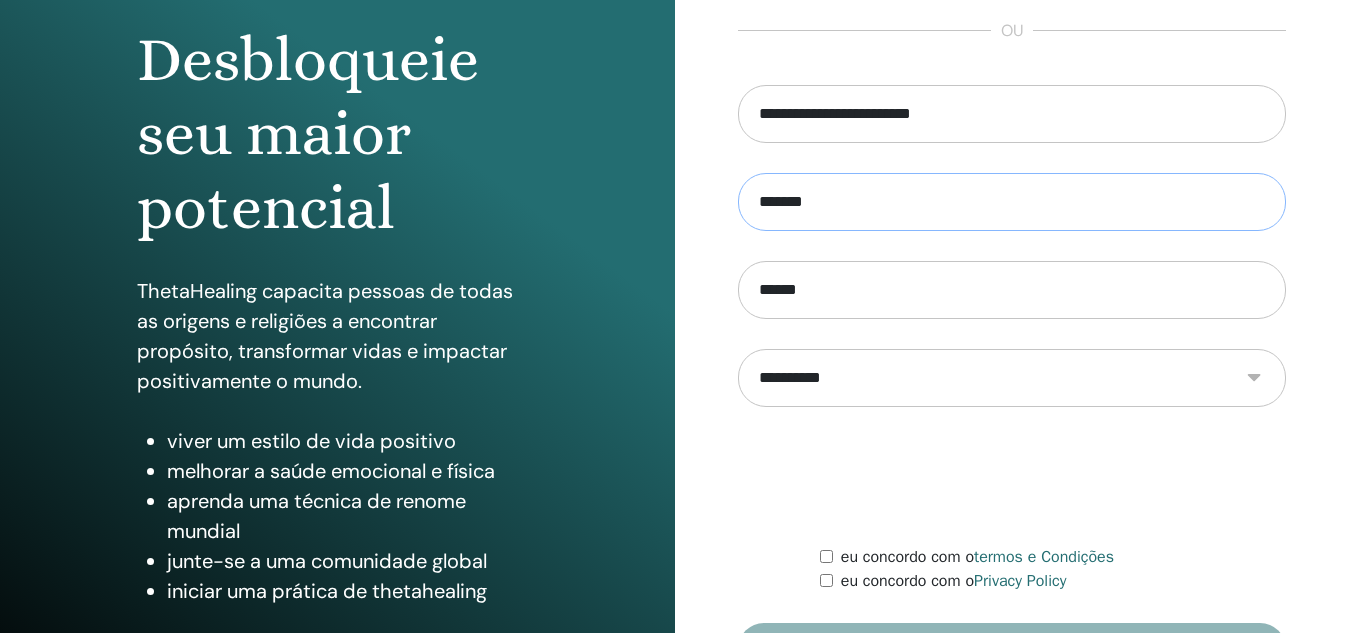 scroll, scrollTop: 200, scrollLeft: 0, axis: vertical 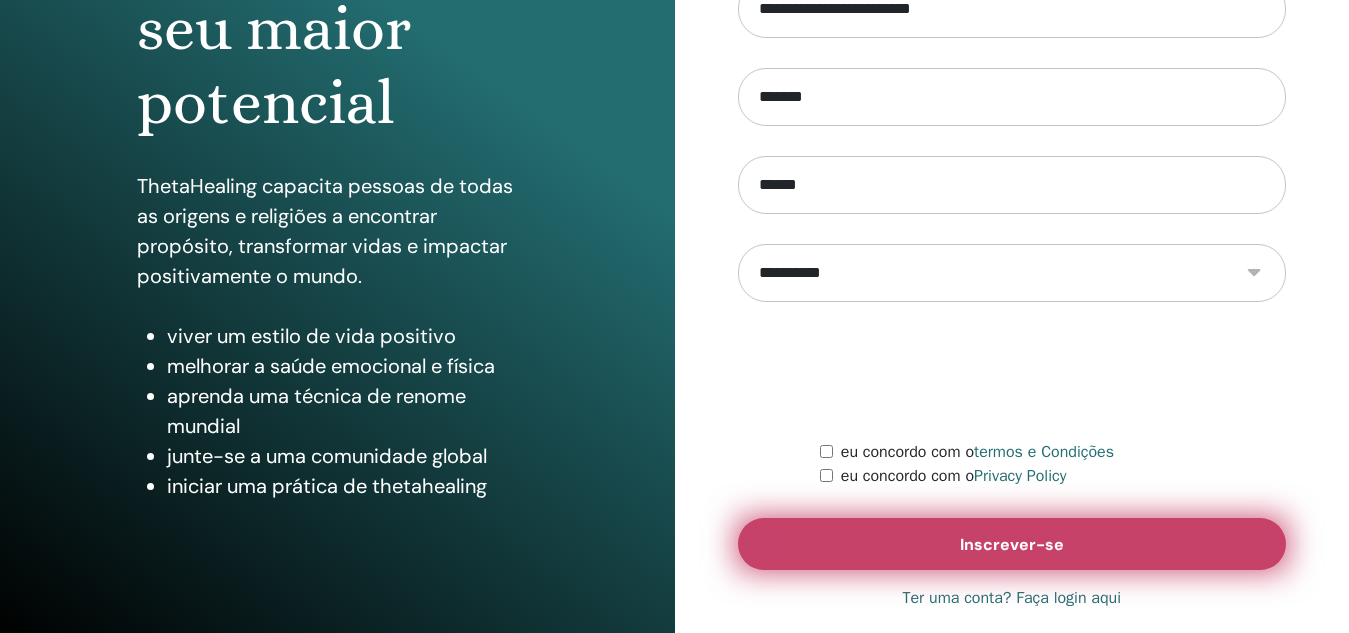click on "Inscrever-se" at bounding box center (1012, 544) 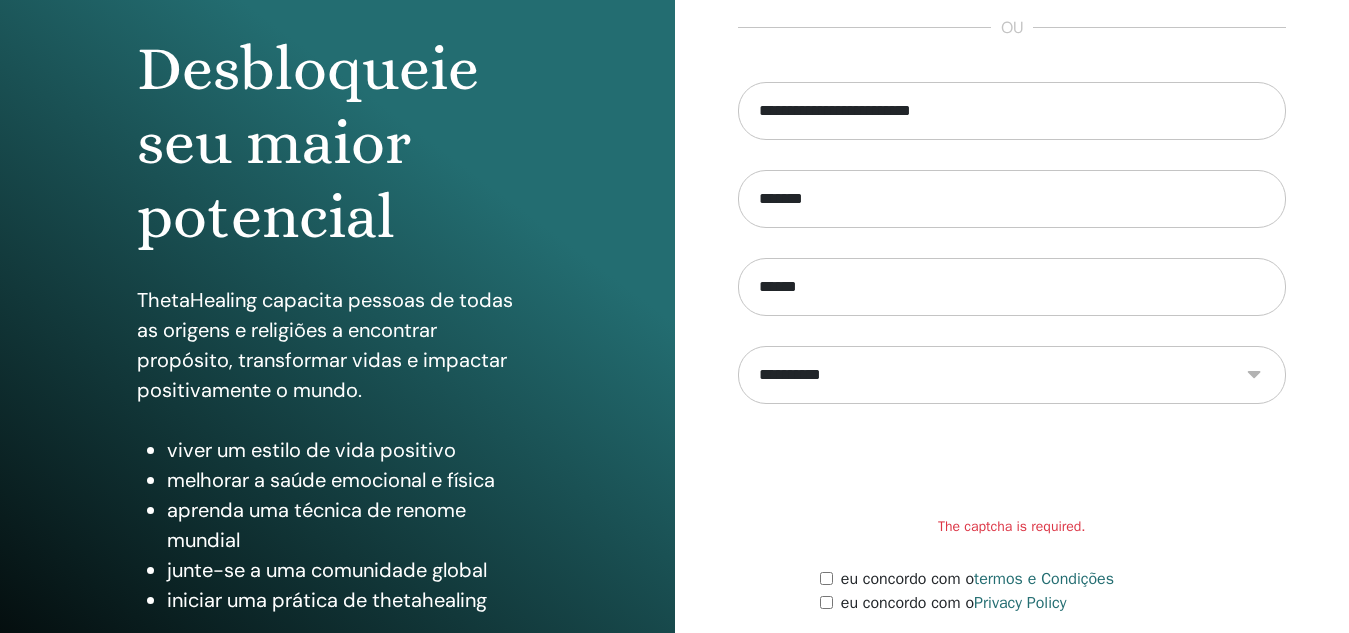 scroll, scrollTop: 0, scrollLeft: 0, axis: both 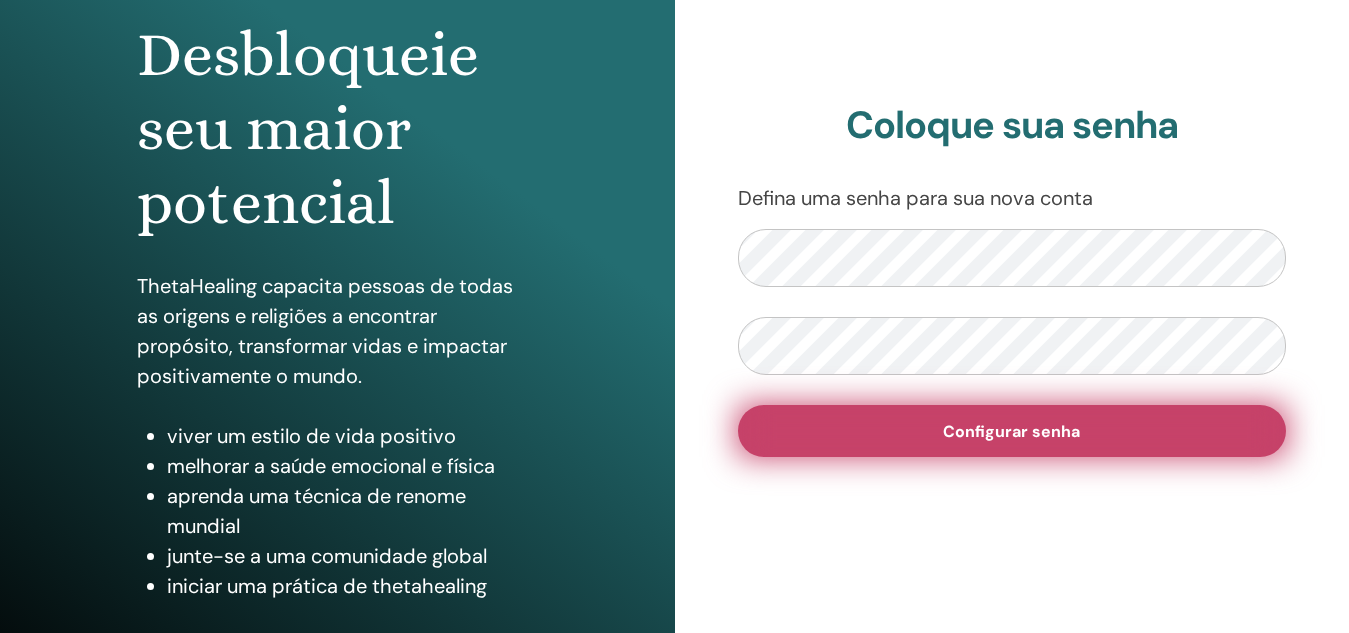 click on "Configurar senha" at bounding box center [1012, 431] 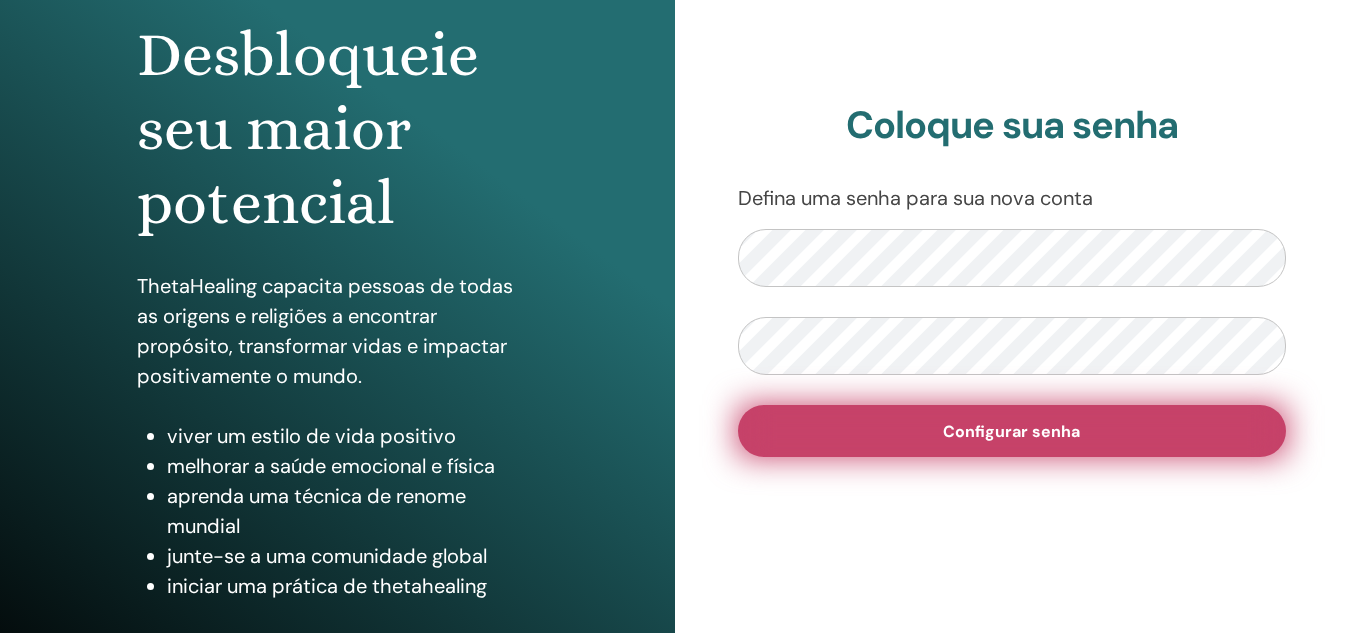 click on "Configurar senha" at bounding box center (1011, 431) 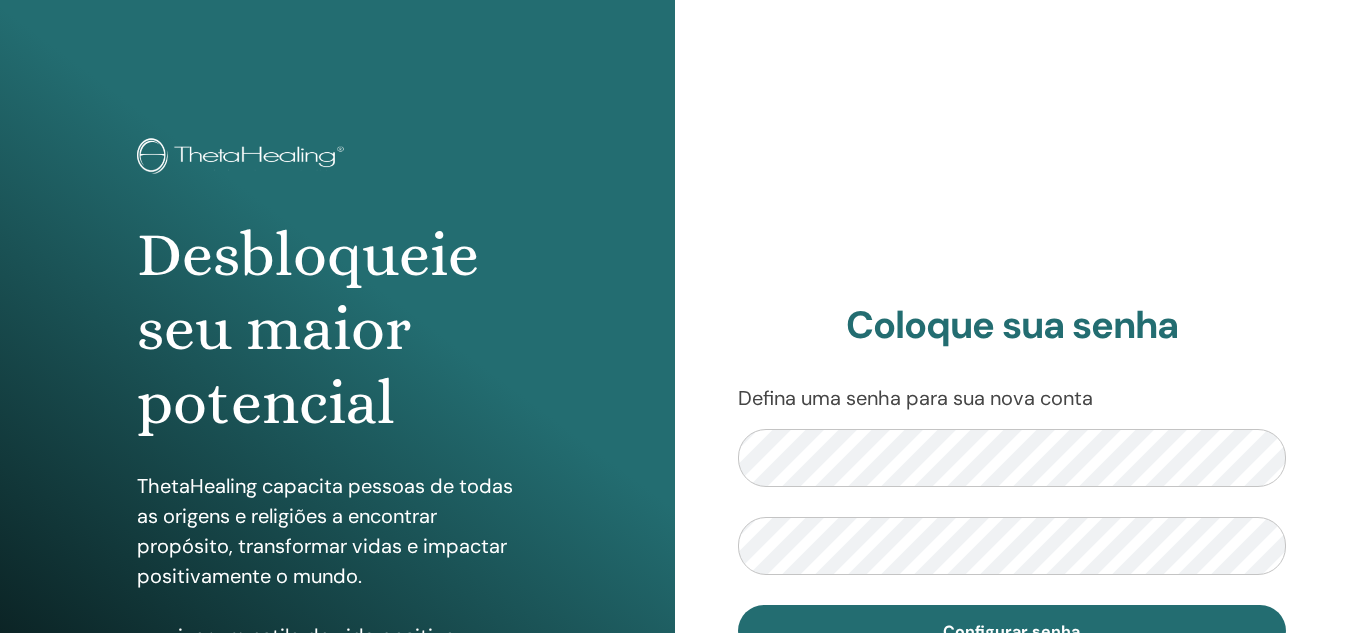 scroll, scrollTop: 0, scrollLeft: 0, axis: both 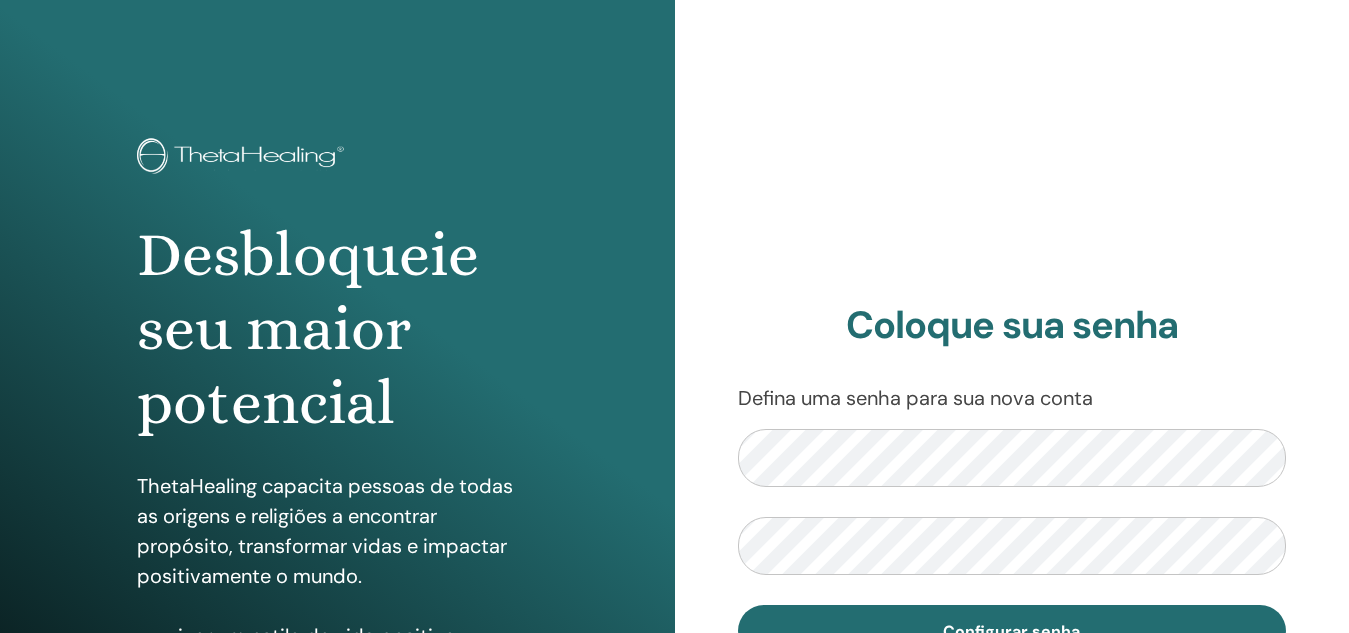 click on "Configurar senha" at bounding box center [1012, 543] 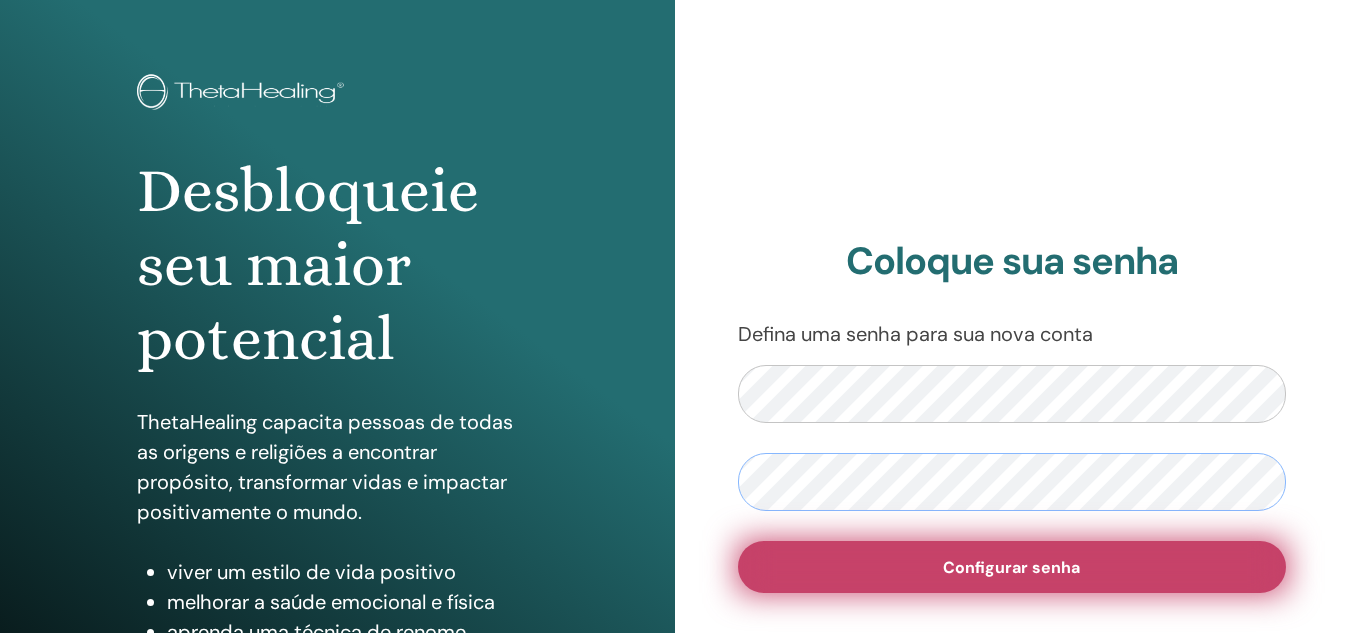 scroll, scrollTop: 100, scrollLeft: 0, axis: vertical 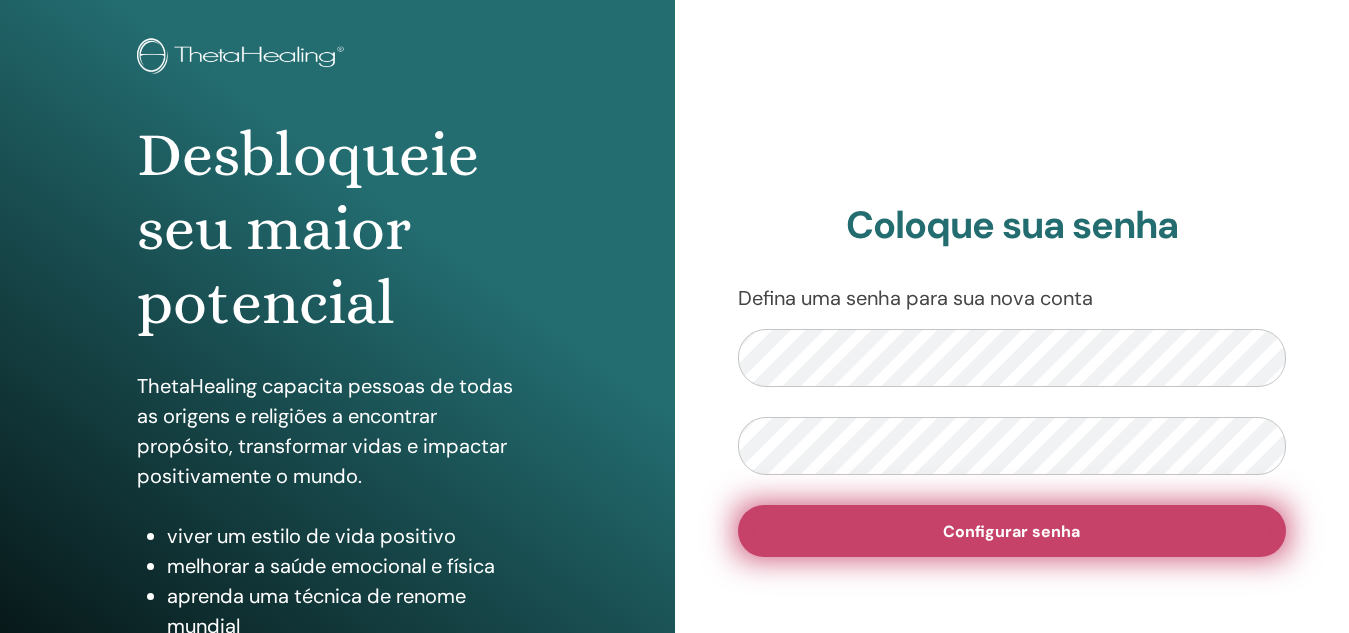 click on "Configurar senha" at bounding box center [1012, 531] 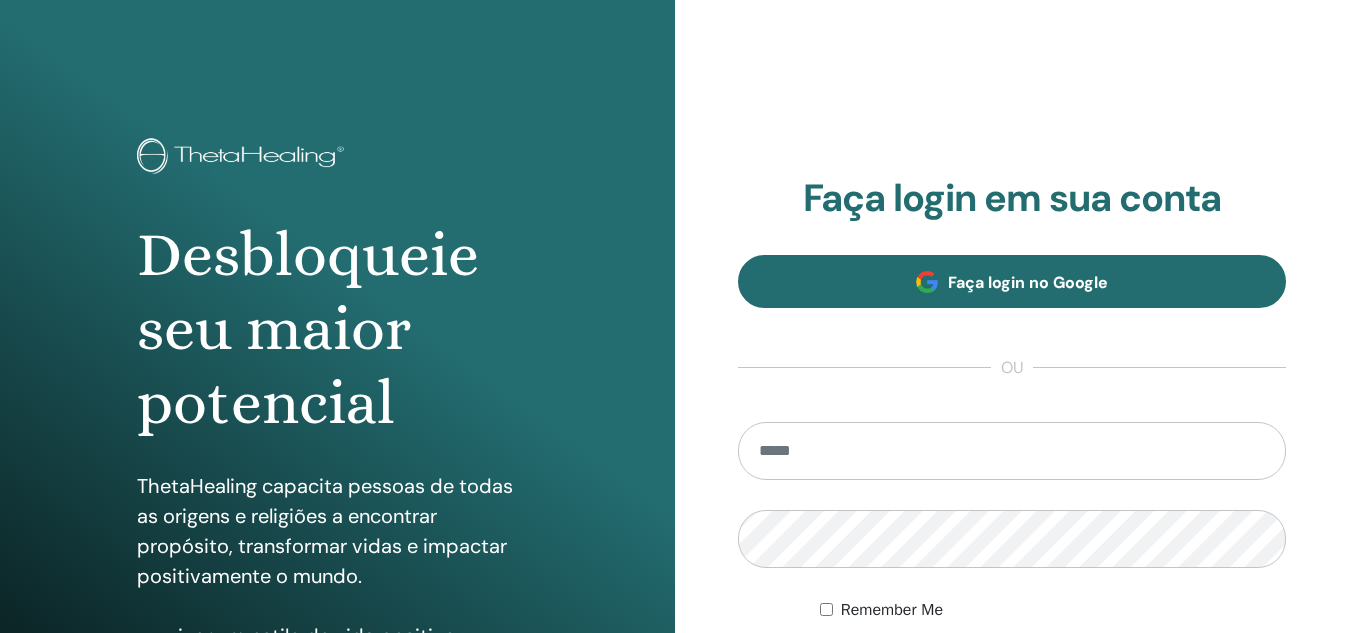 scroll, scrollTop: 0, scrollLeft: 0, axis: both 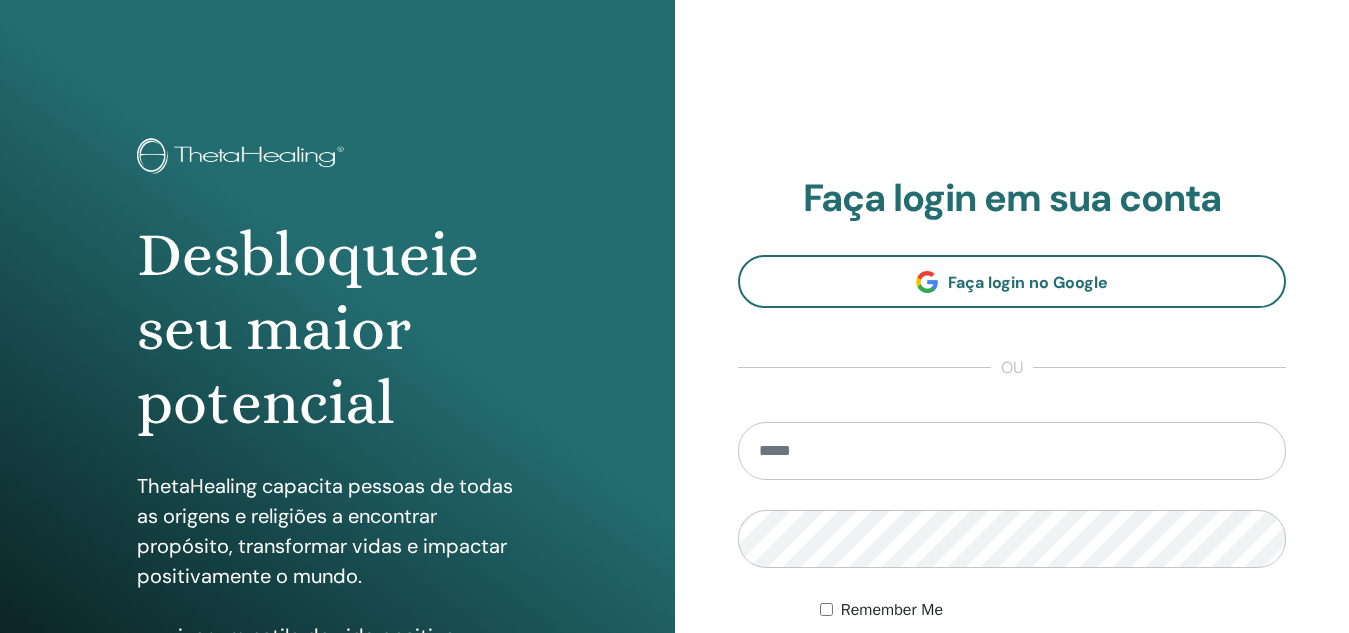 click at bounding box center [1012, 451] 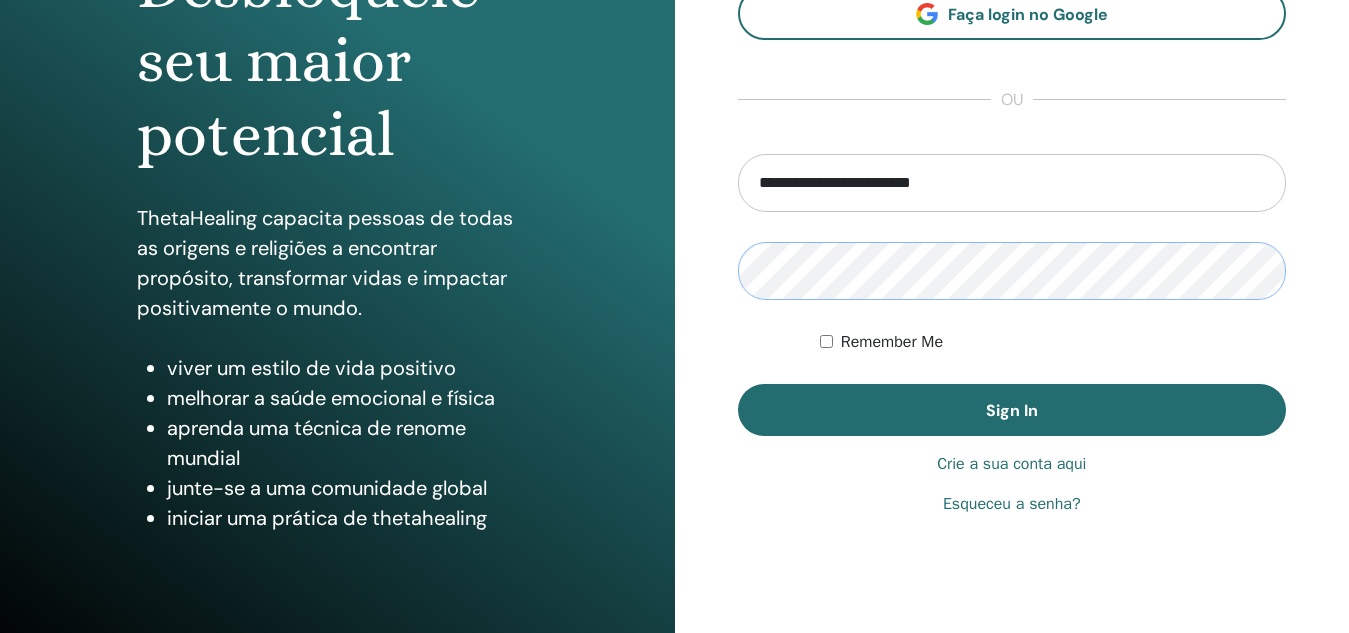 scroll, scrollTop: 300, scrollLeft: 0, axis: vertical 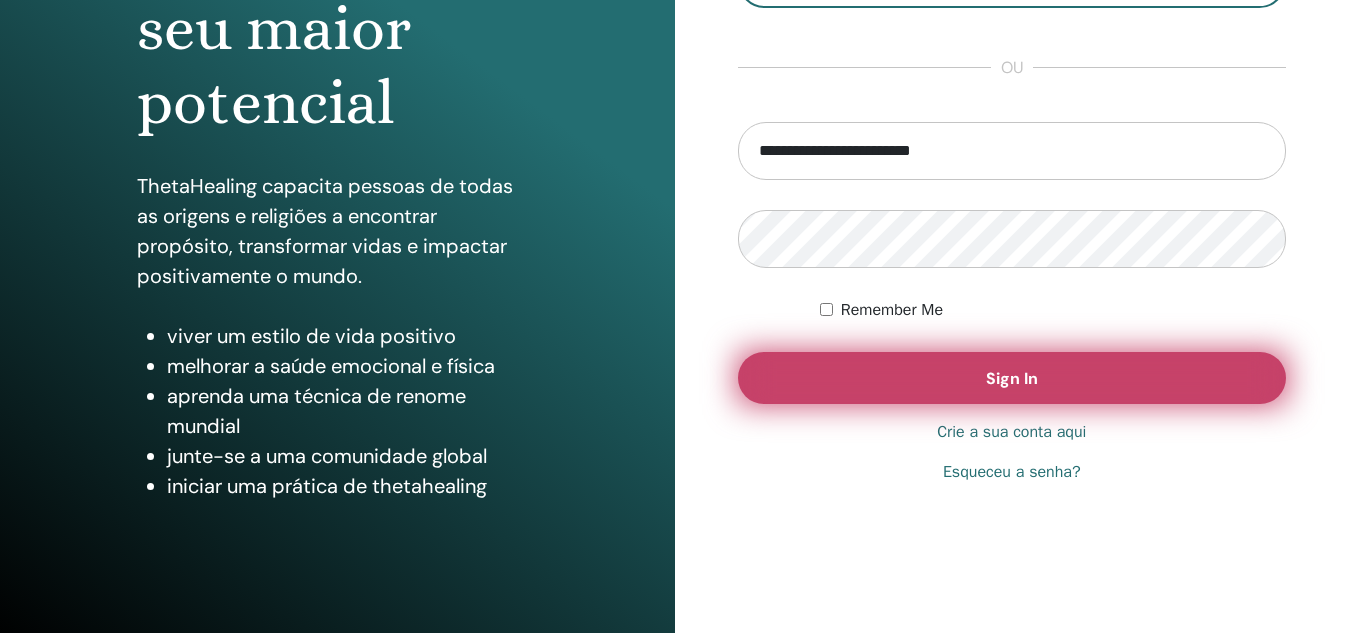 click on "Sign In" at bounding box center (1012, 378) 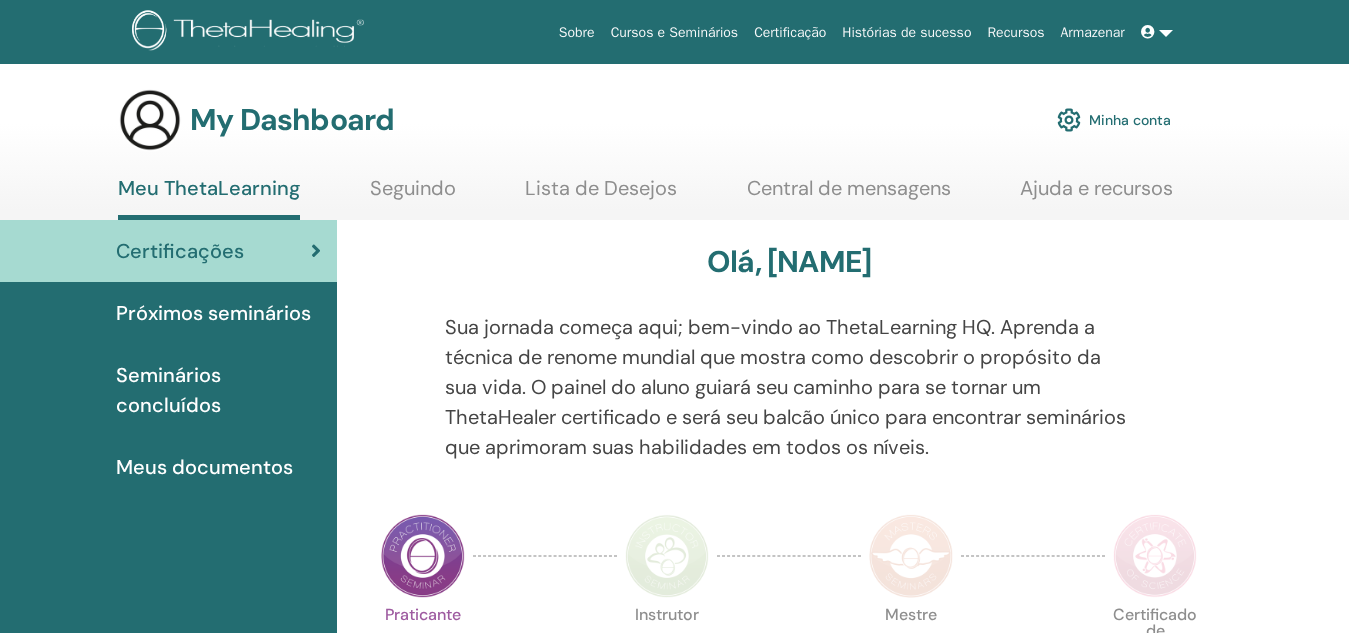 scroll, scrollTop: 0, scrollLeft: 0, axis: both 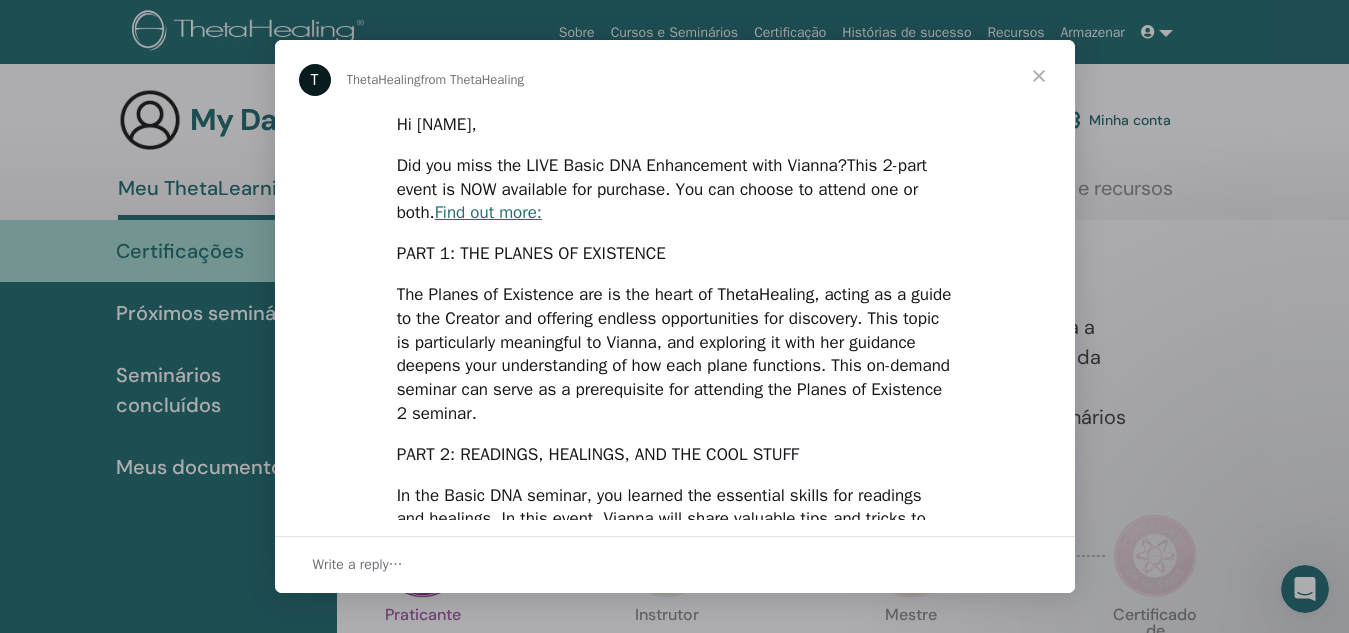 click at bounding box center [674, 316] 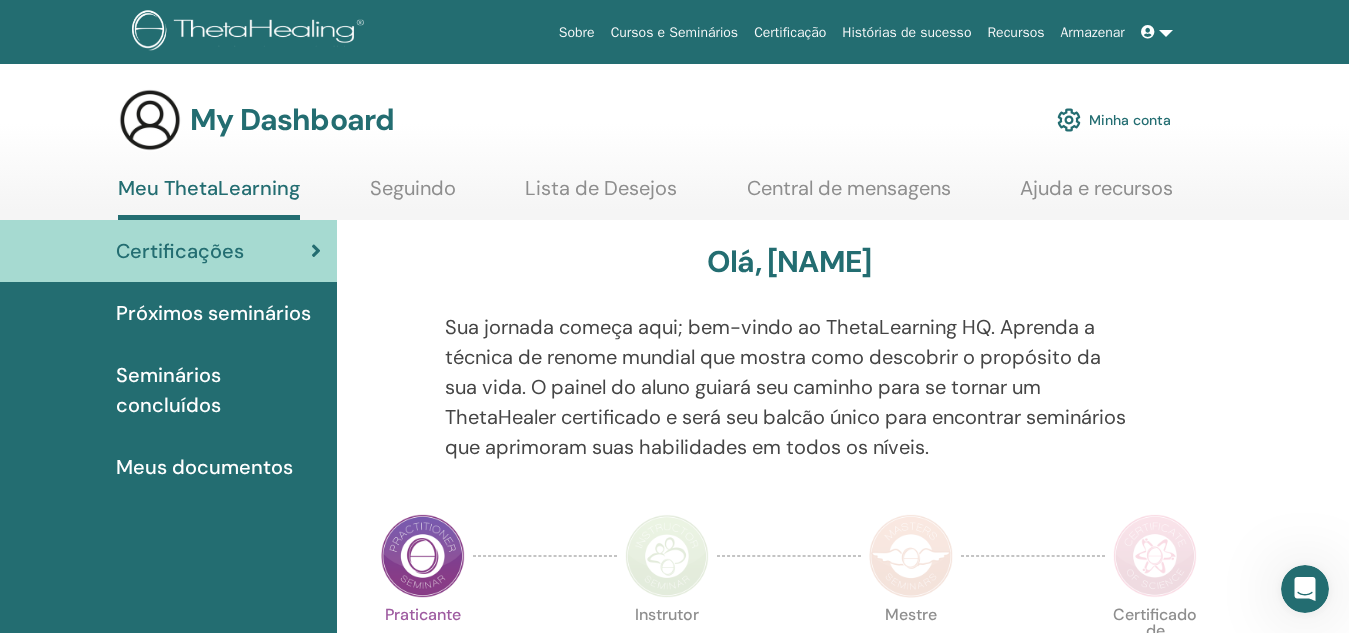scroll, scrollTop: 100, scrollLeft: 0, axis: vertical 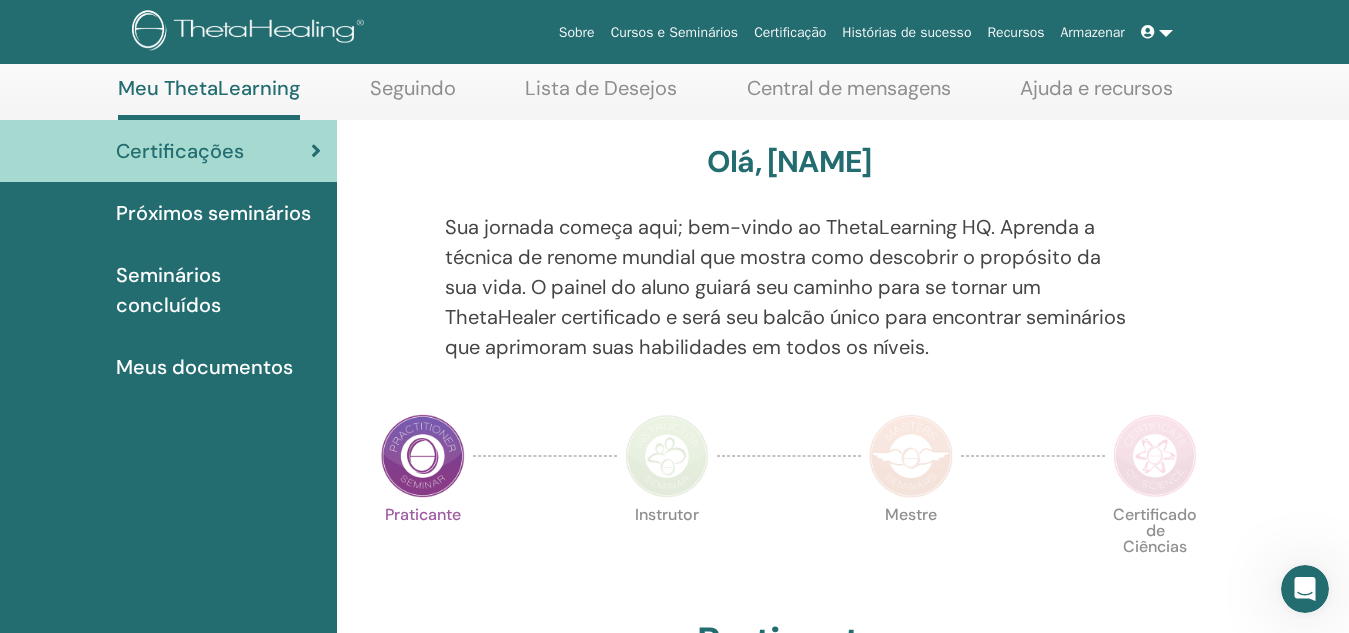 click at bounding box center (667, 456) 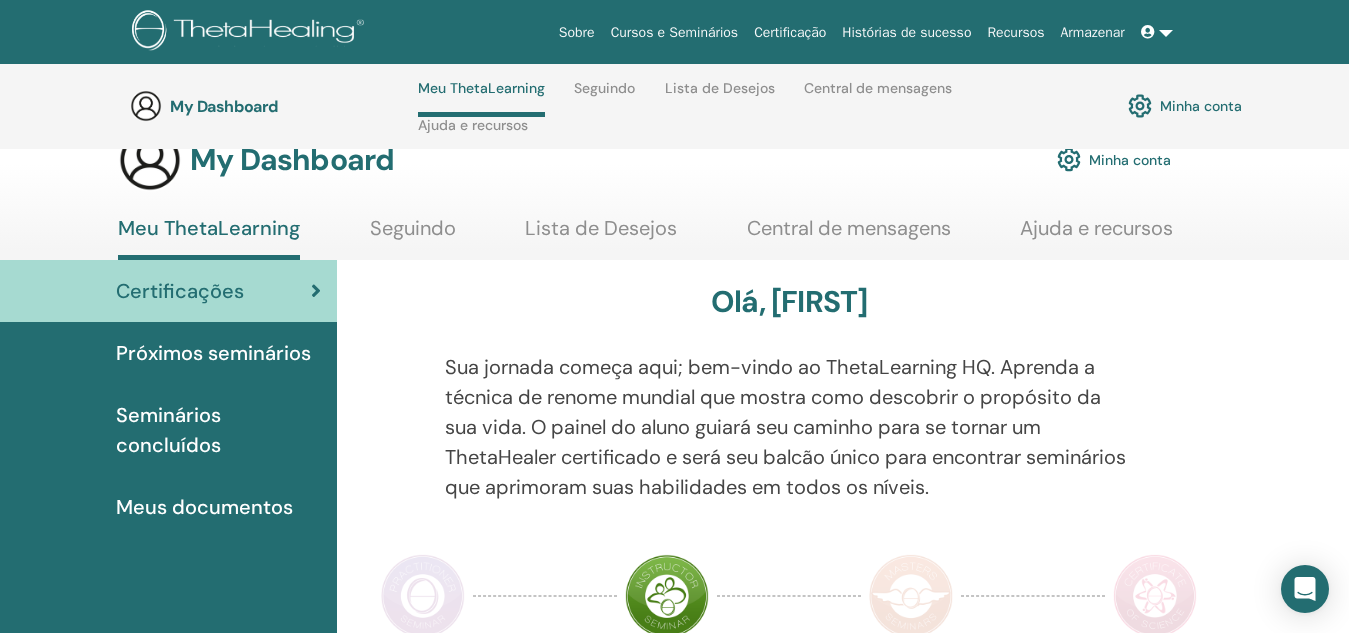 scroll, scrollTop: 0, scrollLeft: 0, axis: both 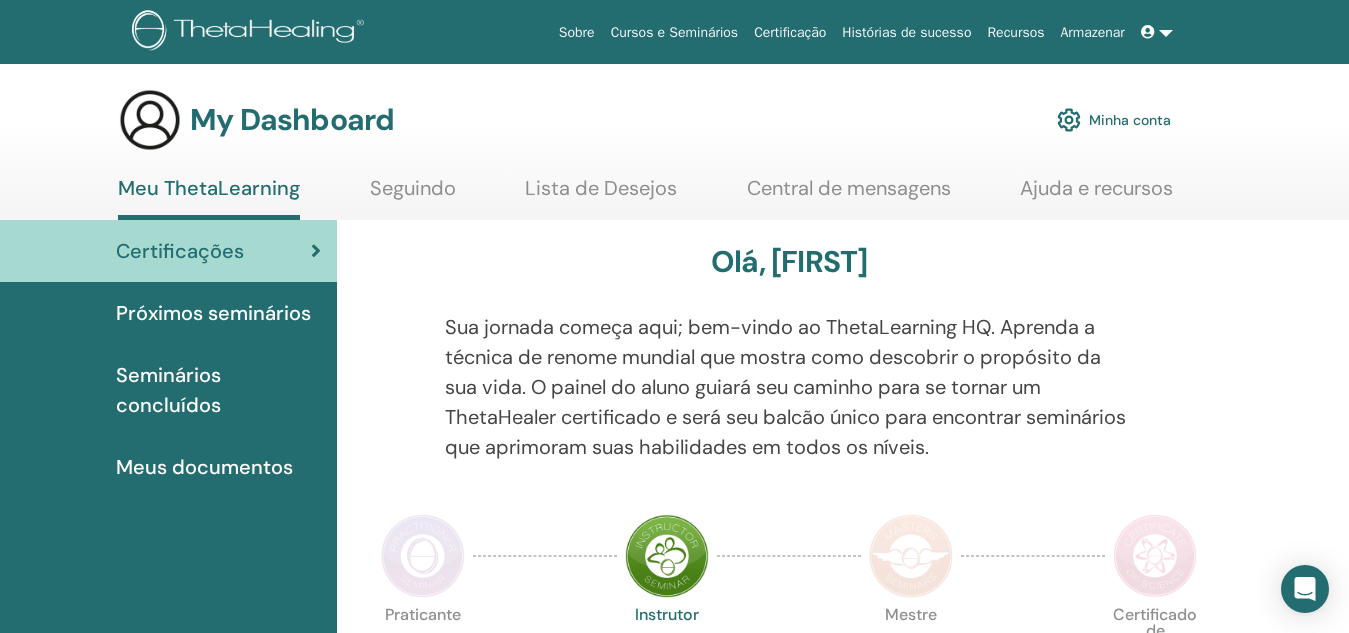 click on "Seguindo" at bounding box center (413, 195) 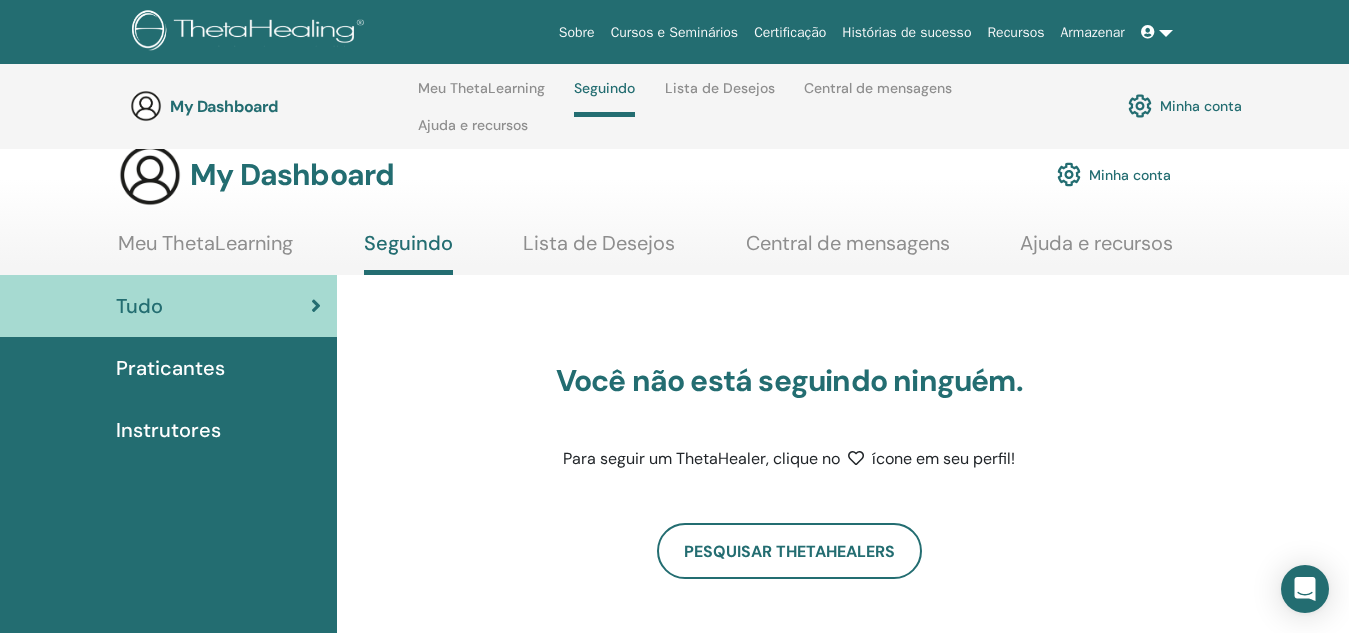 scroll, scrollTop: 0, scrollLeft: 0, axis: both 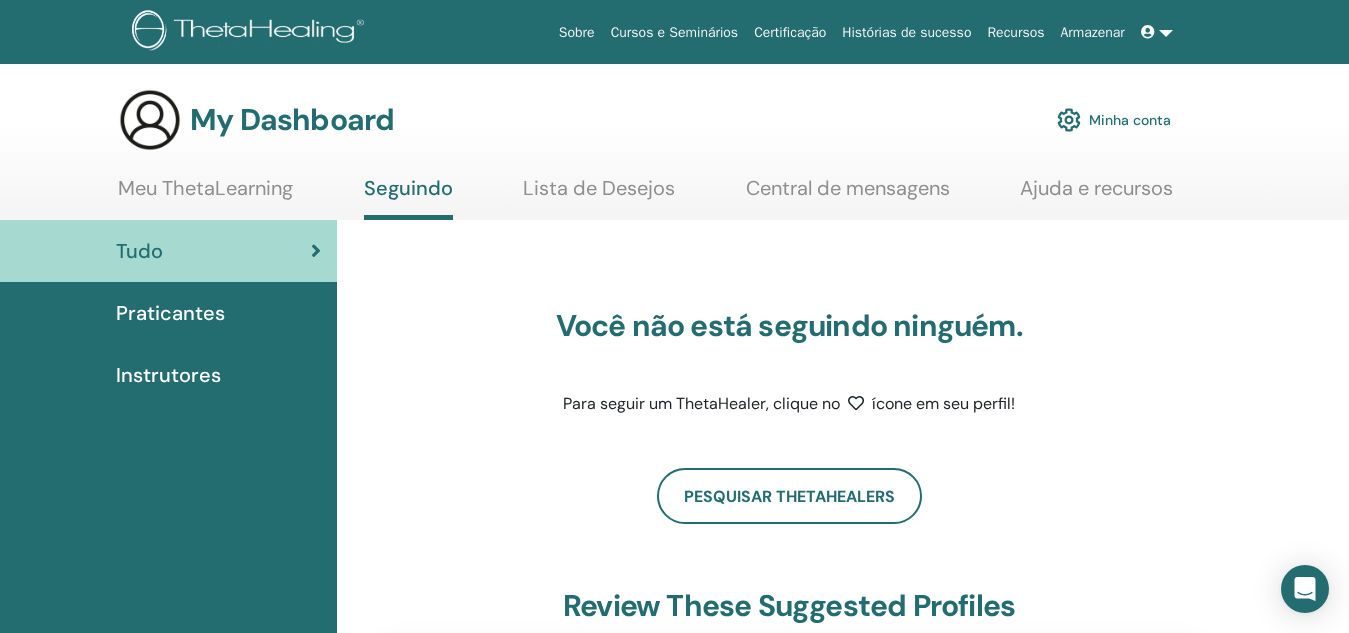 click on "Lista de Desejos" at bounding box center [599, 195] 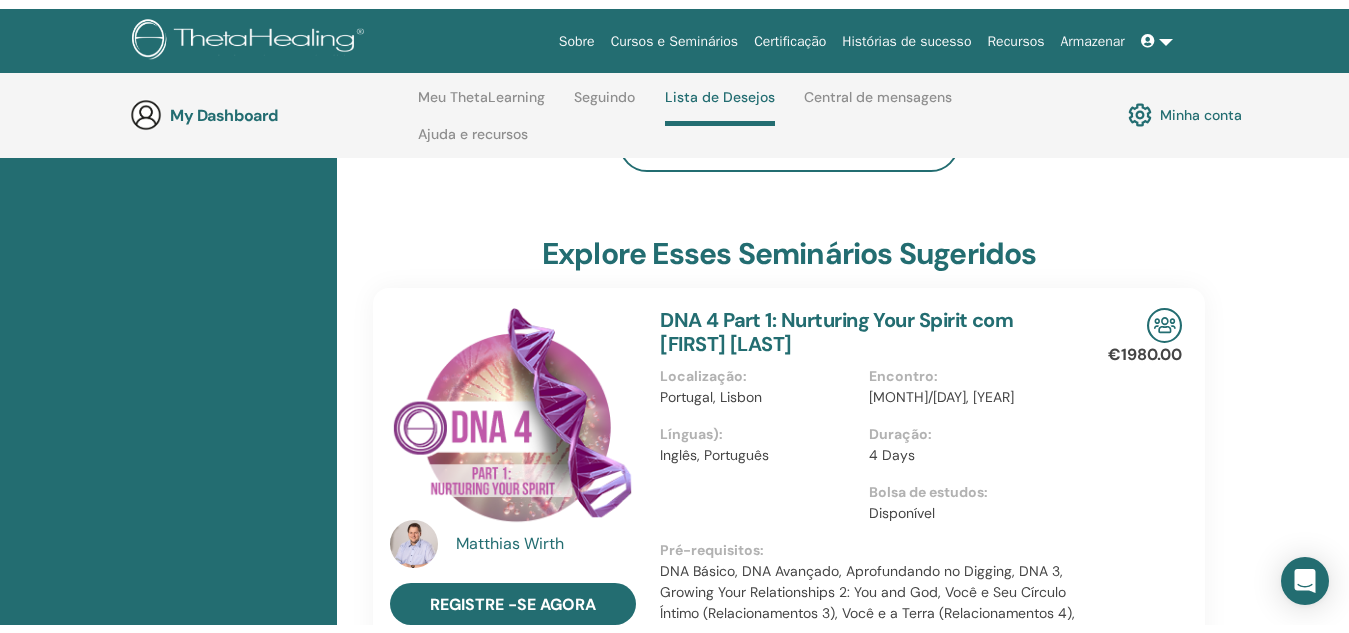 scroll, scrollTop: 0, scrollLeft: 0, axis: both 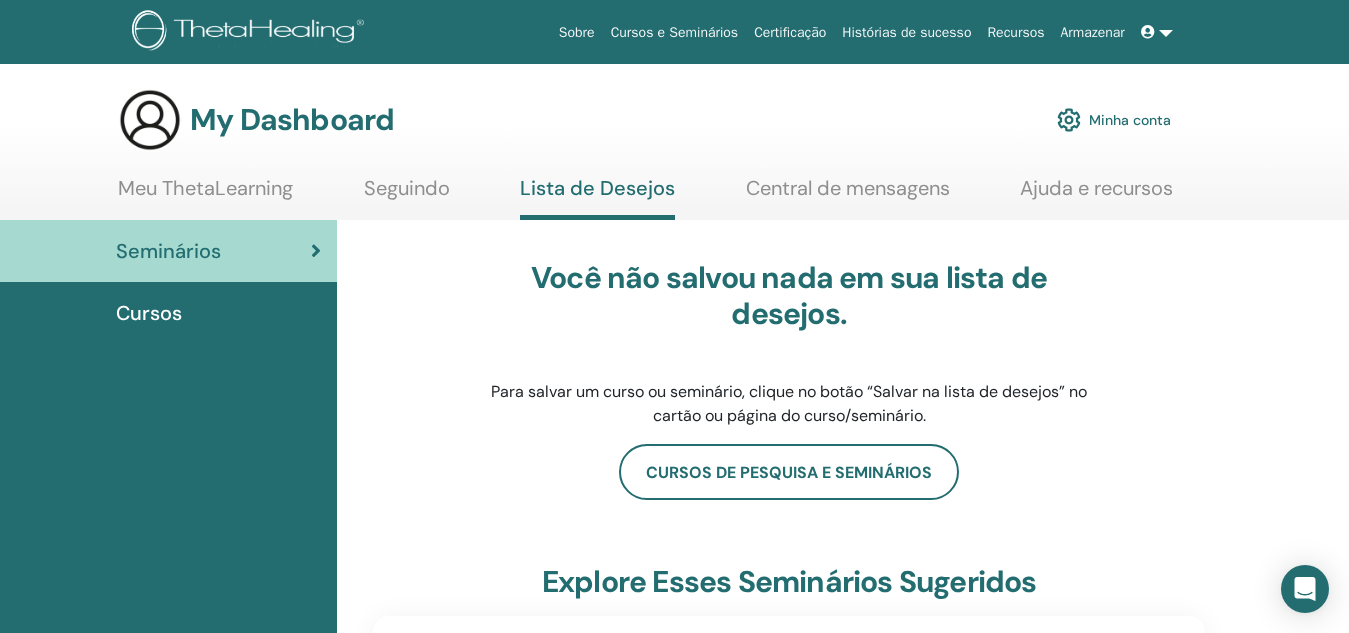 click on "Central de mensagens" at bounding box center (848, 195) 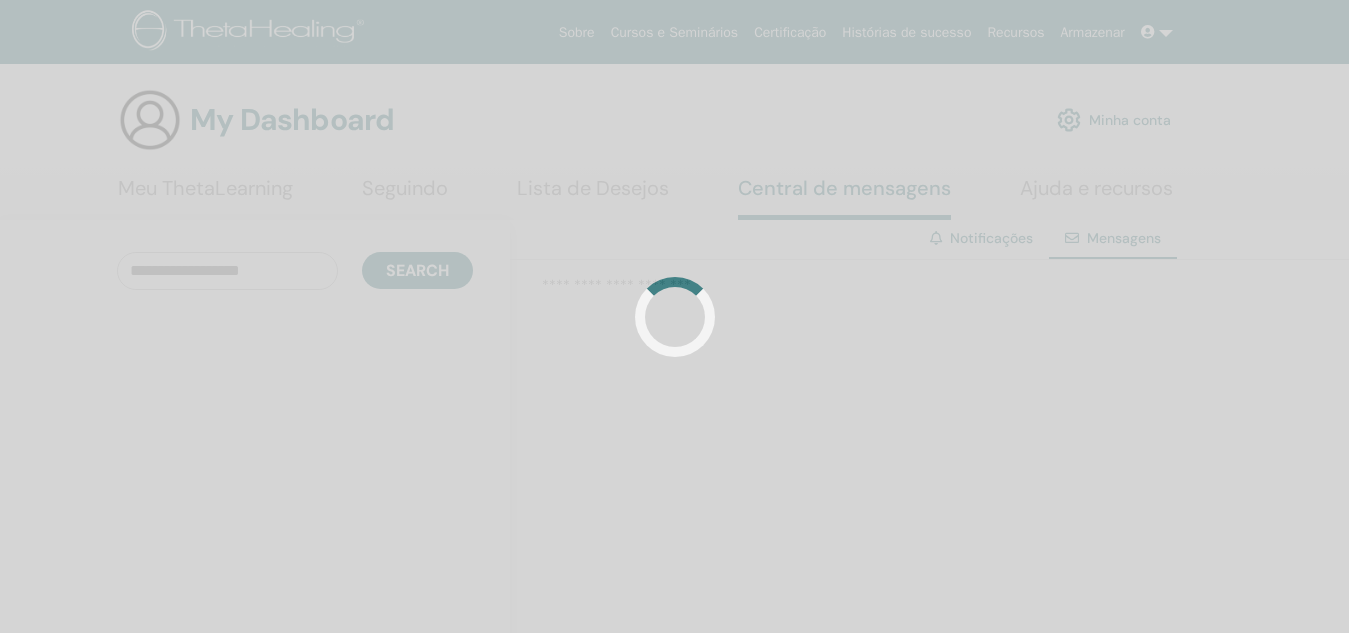 scroll, scrollTop: 0, scrollLeft: 0, axis: both 